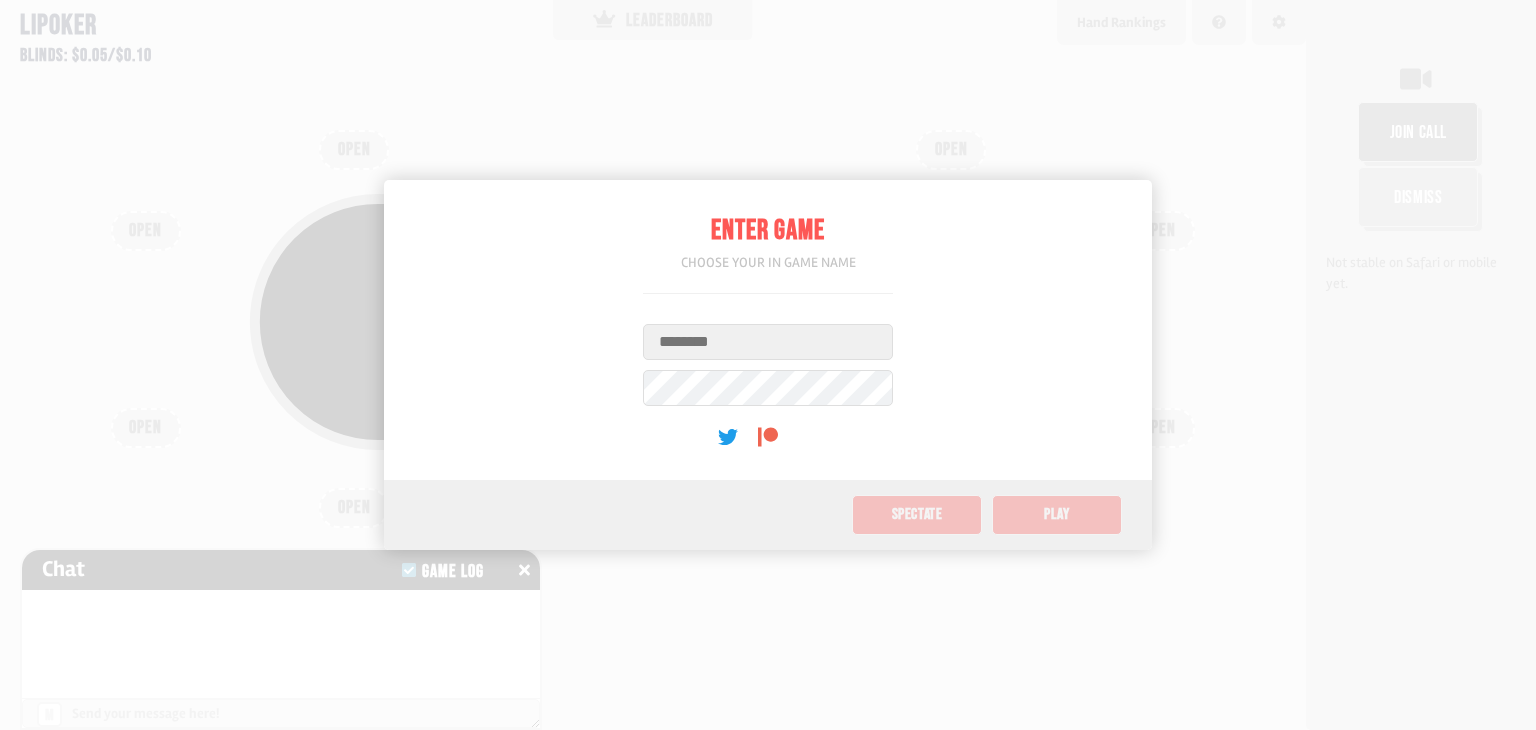 scroll, scrollTop: 0, scrollLeft: 0, axis: both 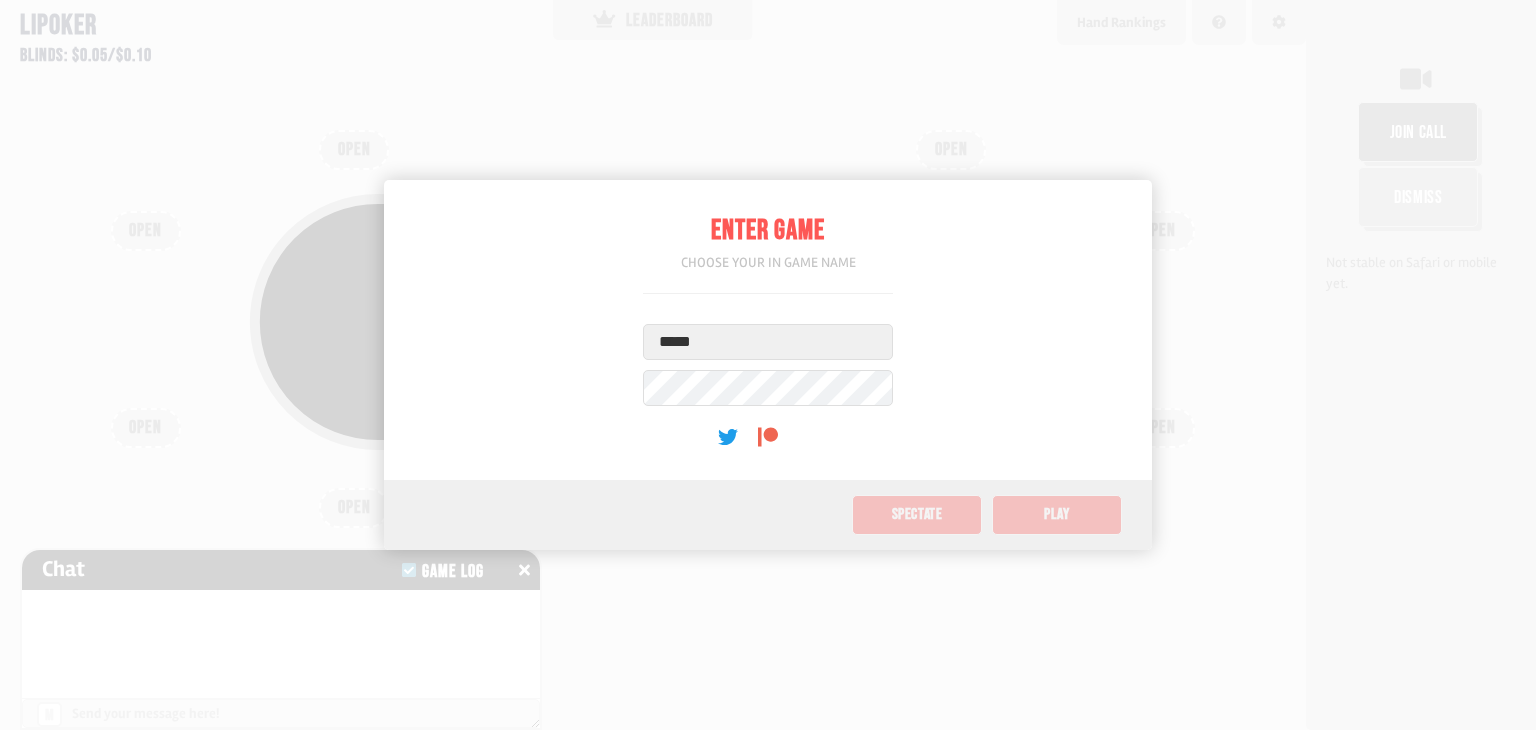 click on "*****" at bounding box center [768, 342] 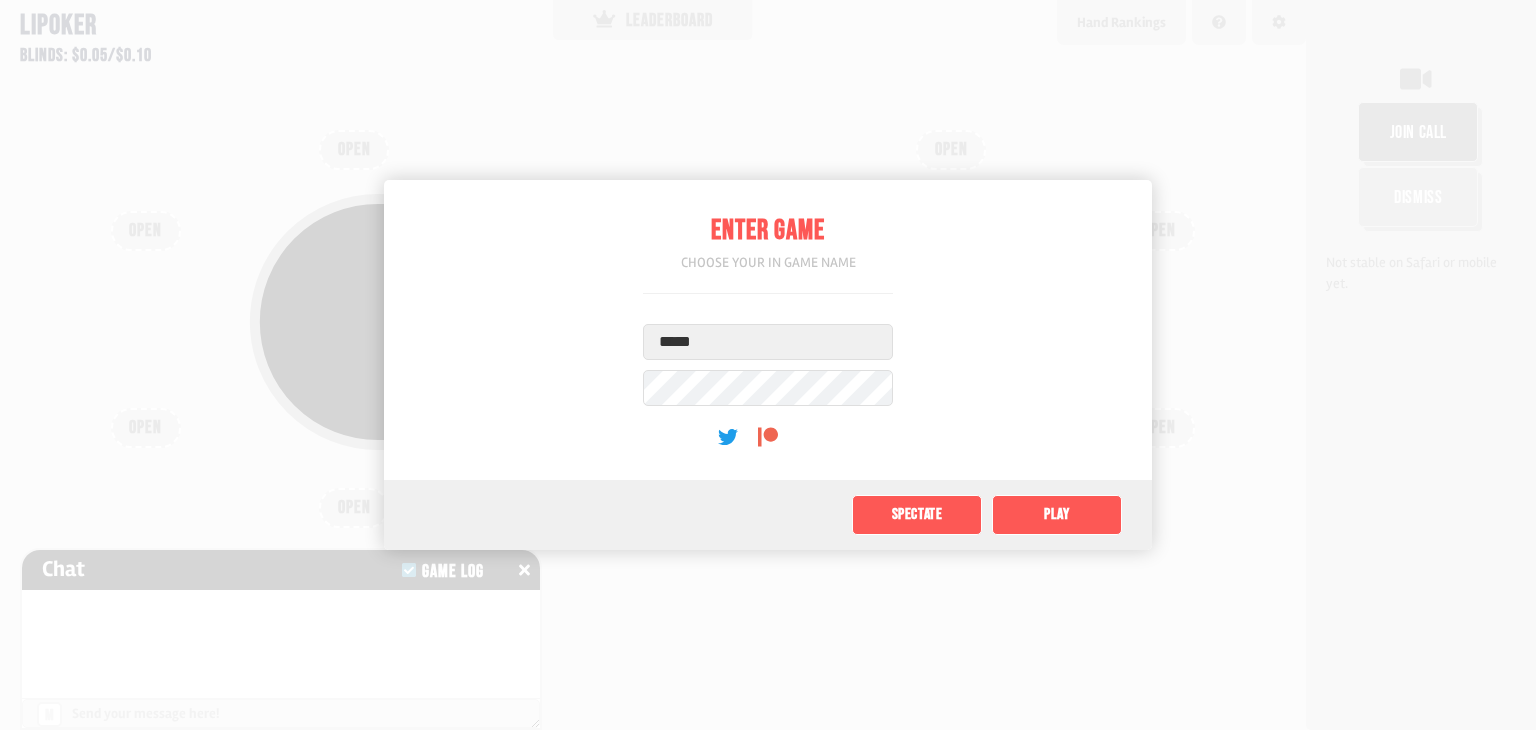 drag, startPoint x: 1032, startPoint y: 343, endPoint x: 954, endPoint y: 345, distance: 78.025635 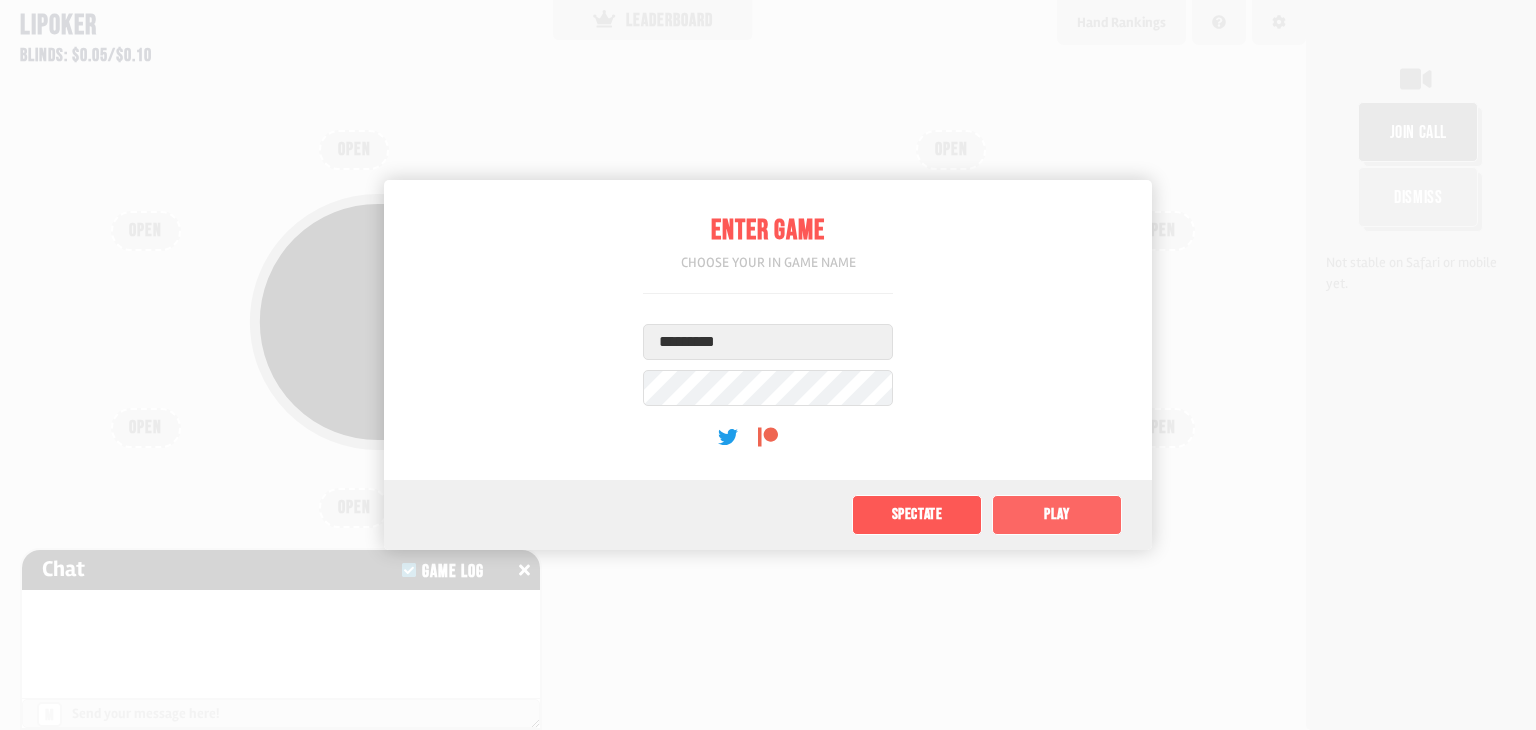 type on "*********" 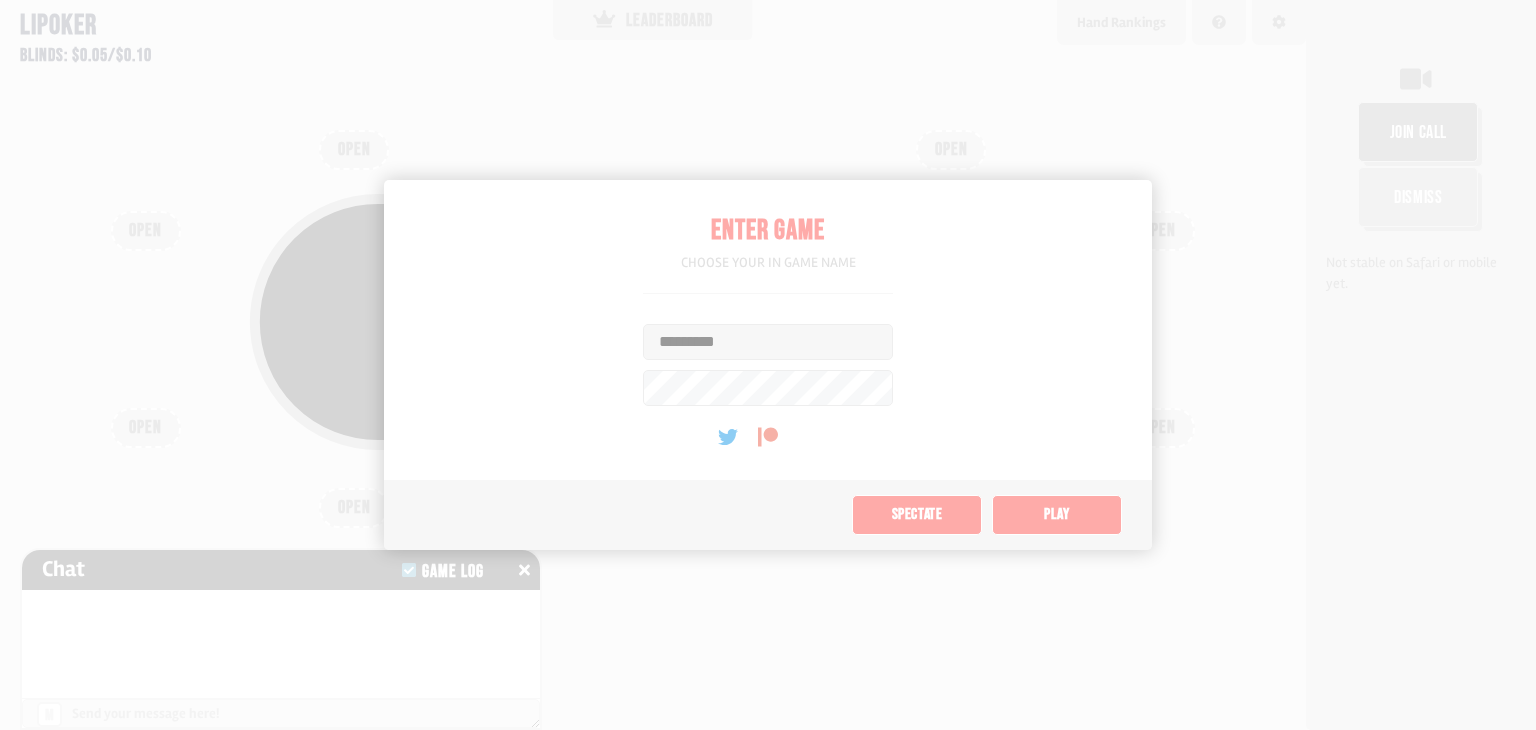 type on "**" 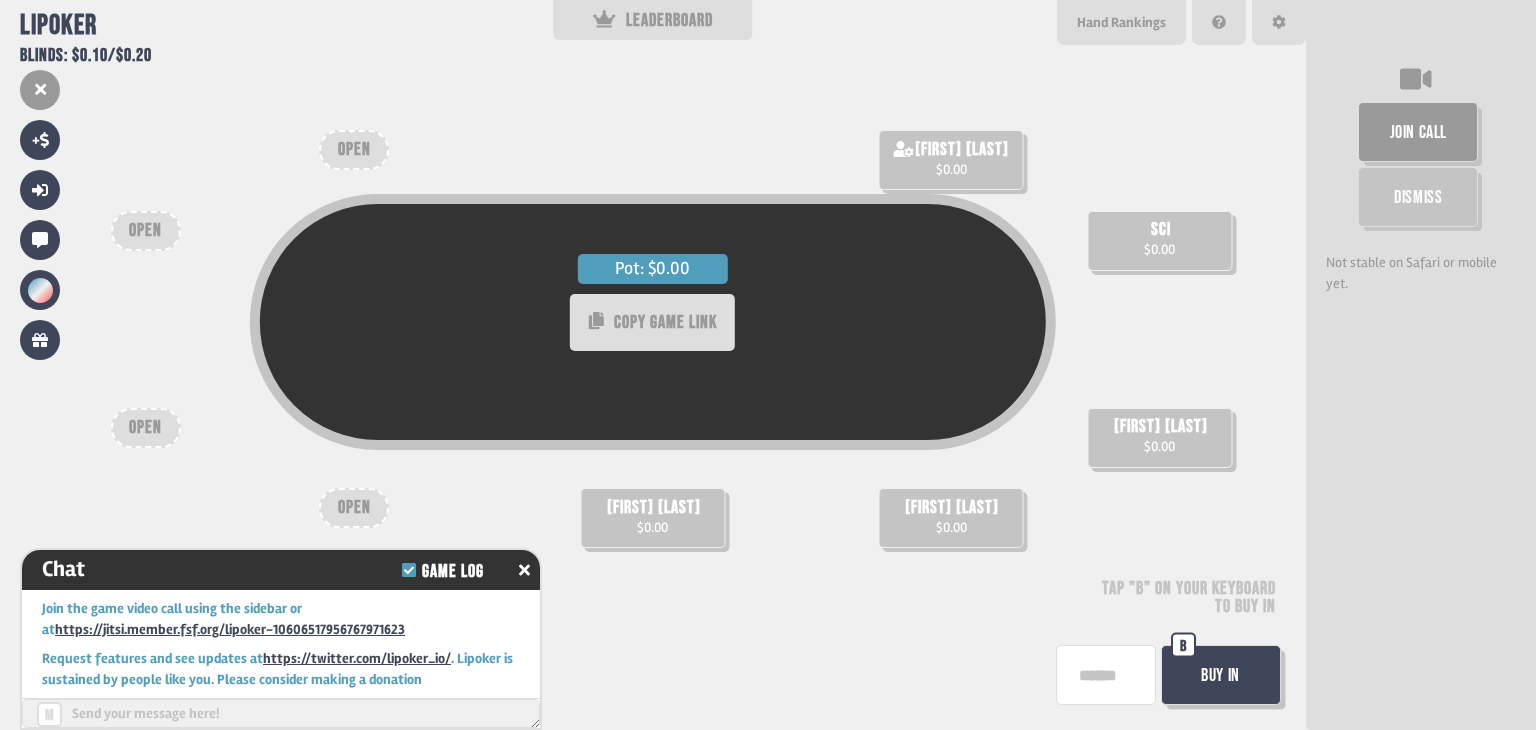 scroll, scrollTop: 24, scrollLeft: 0, axis: vertical 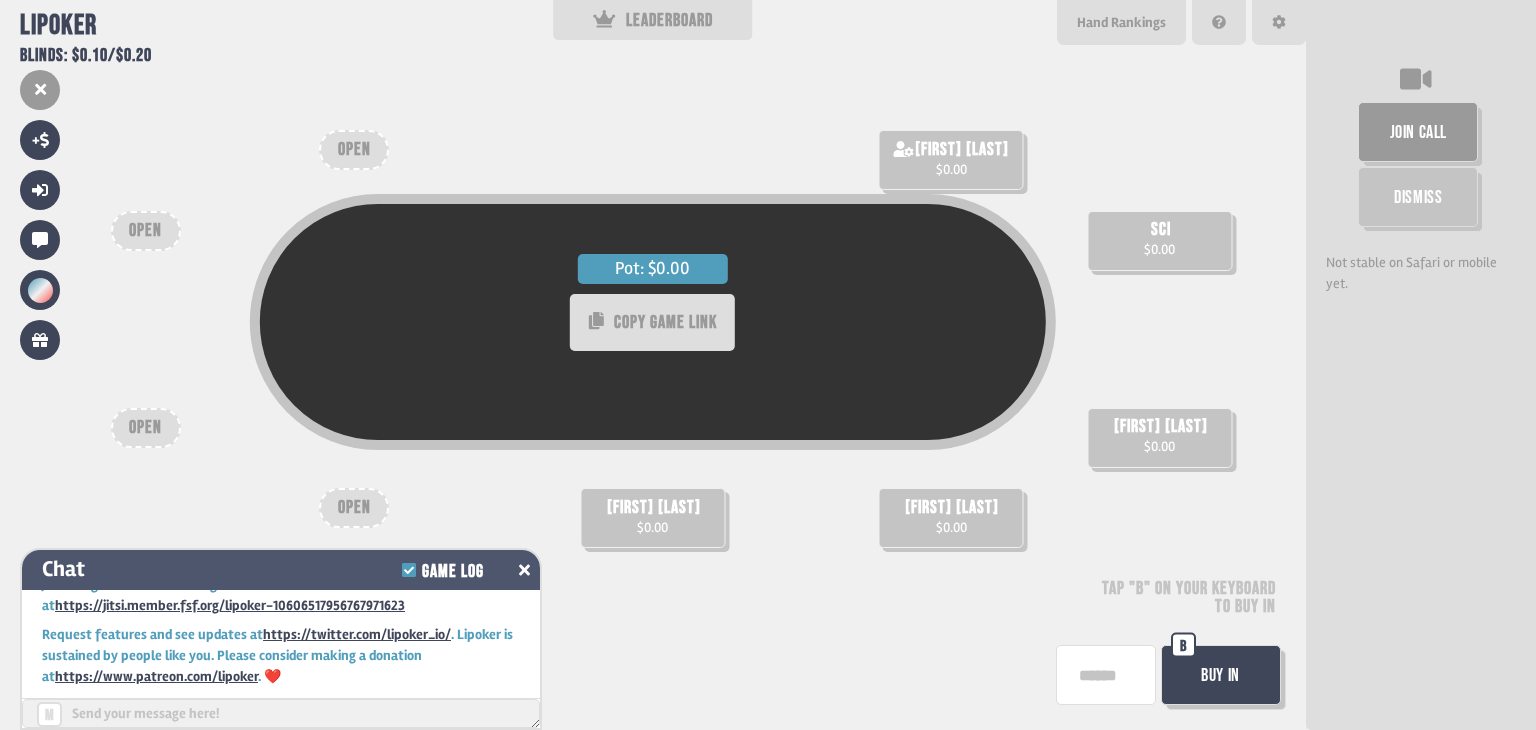 click 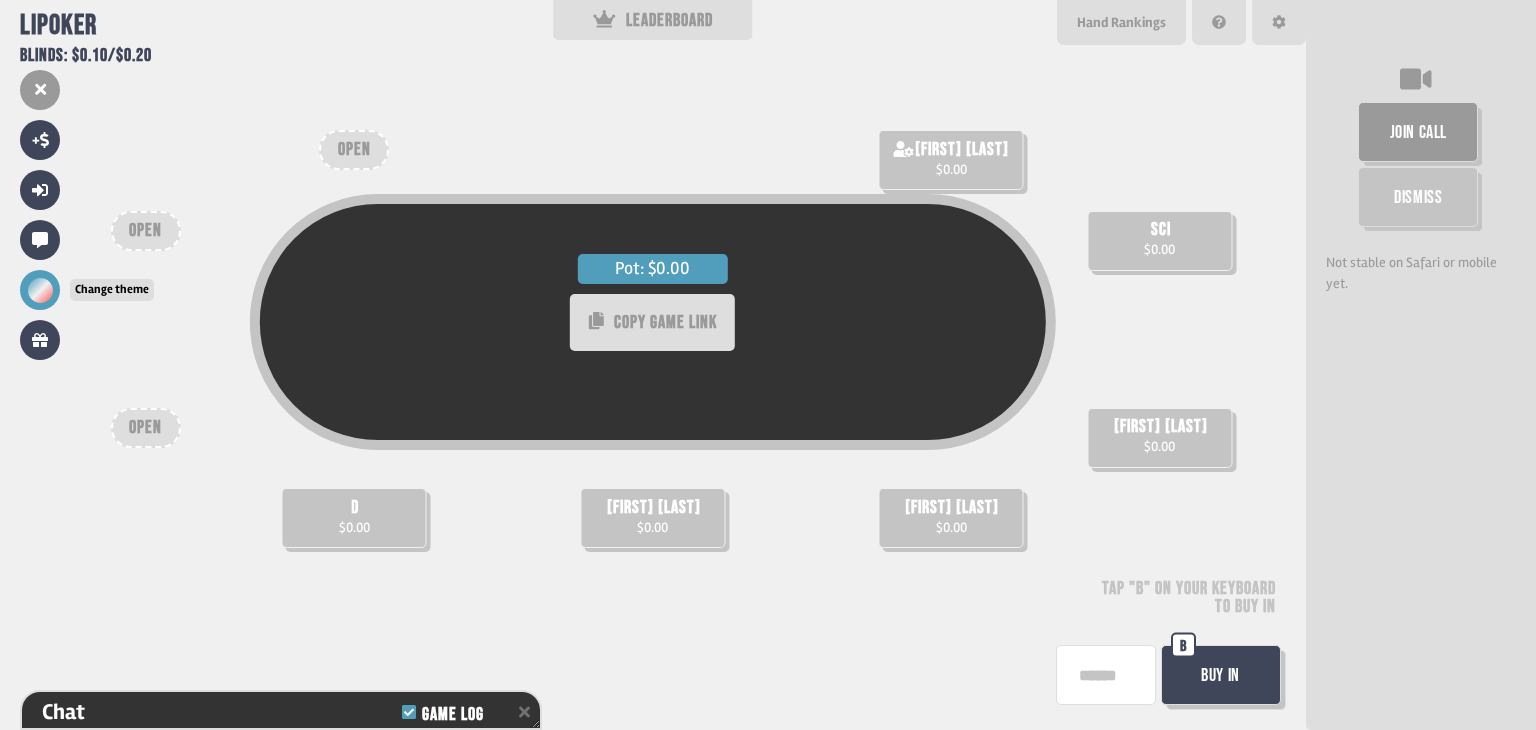 click at bounding box center (40, 290) 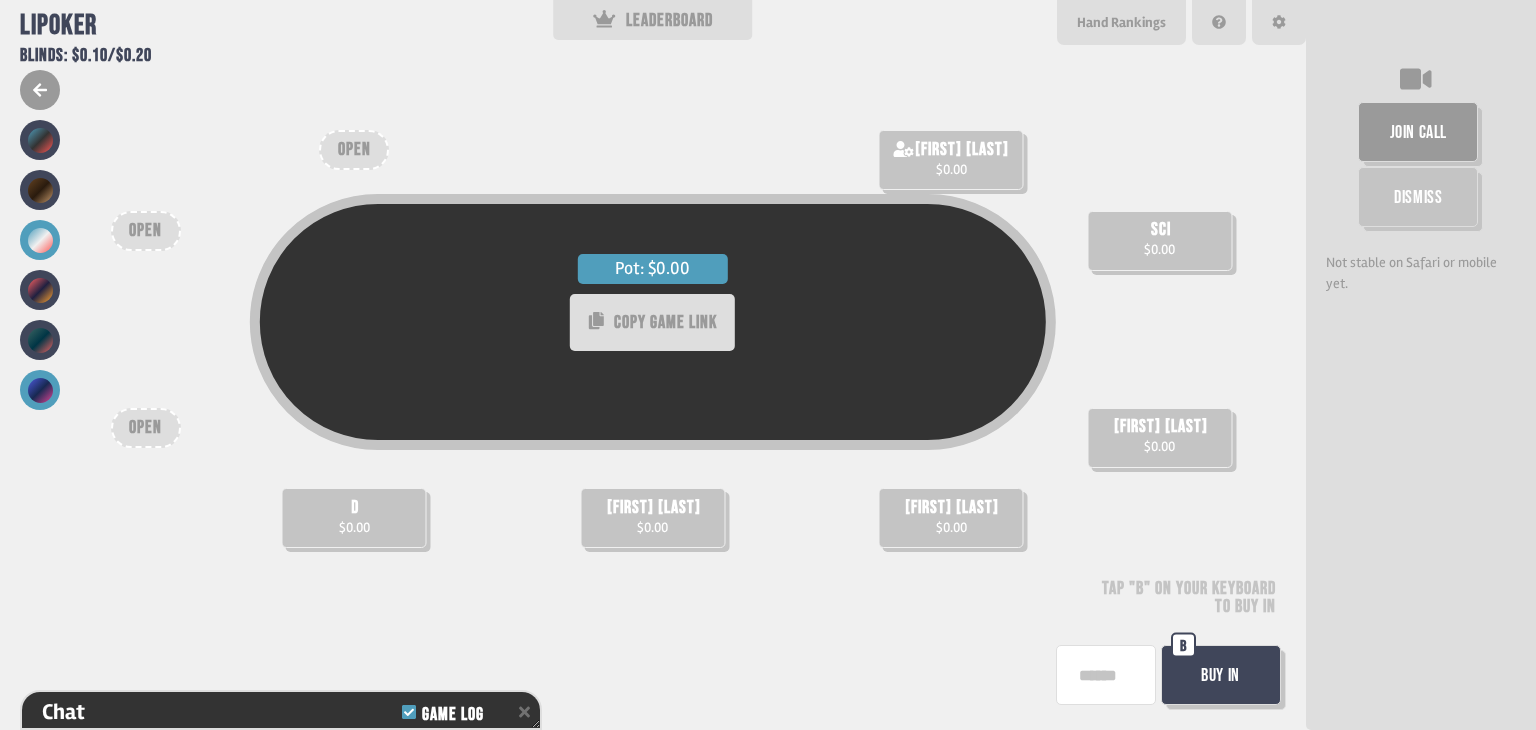 click at bounding box center (40, 390) 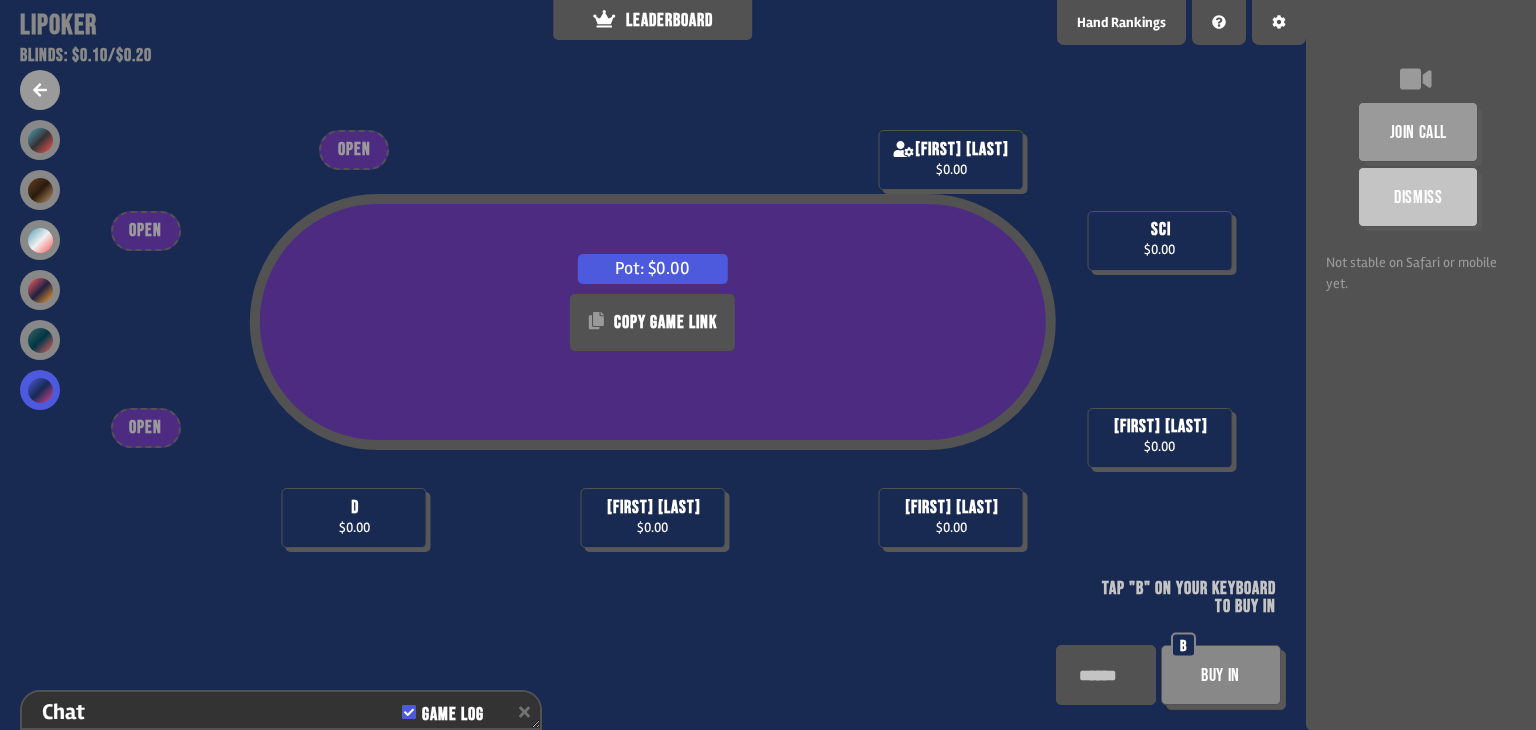 click on "Pot: $0.00   COPY GAME LINK" at bounding box center [653, 358] 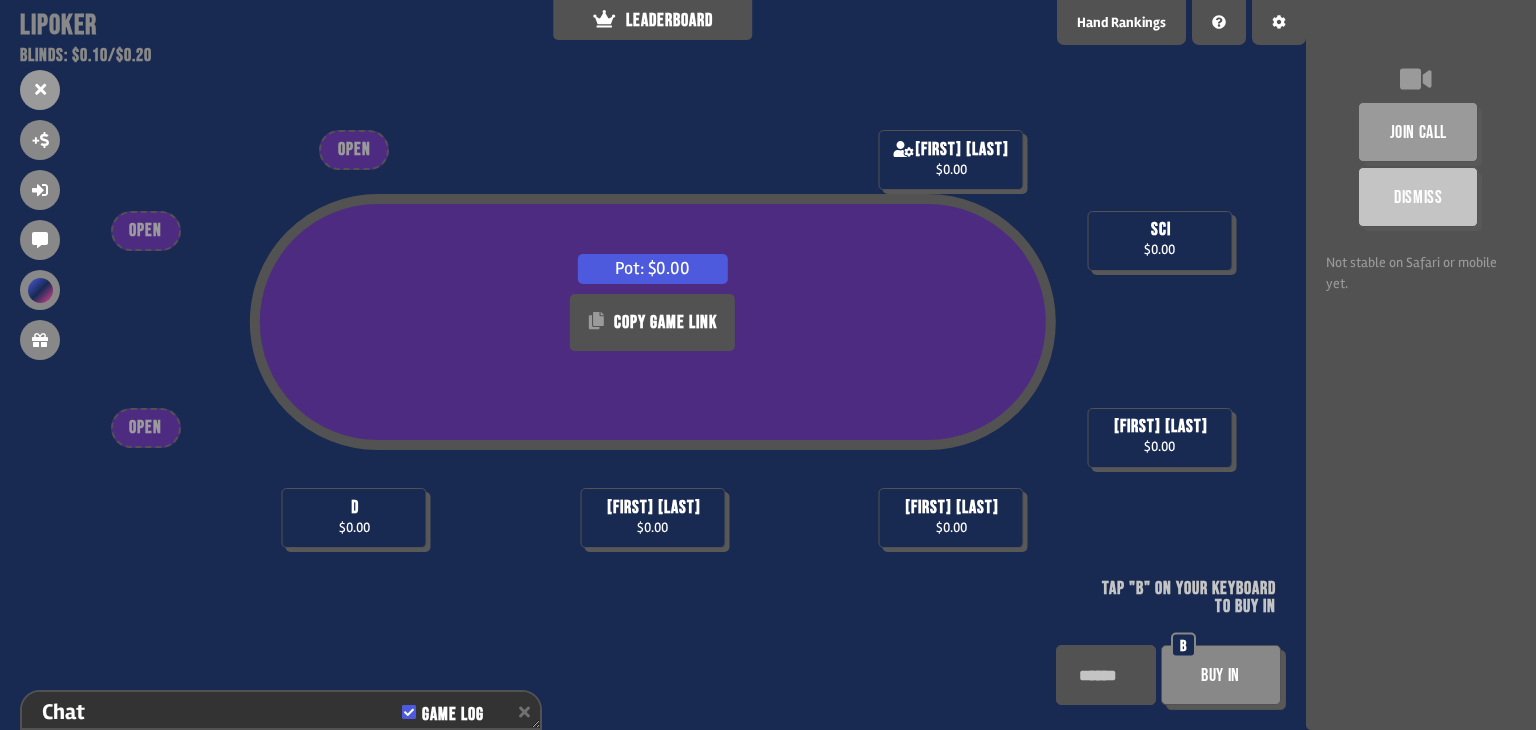 click on "Buy In" at bounding box center [1221, 675] 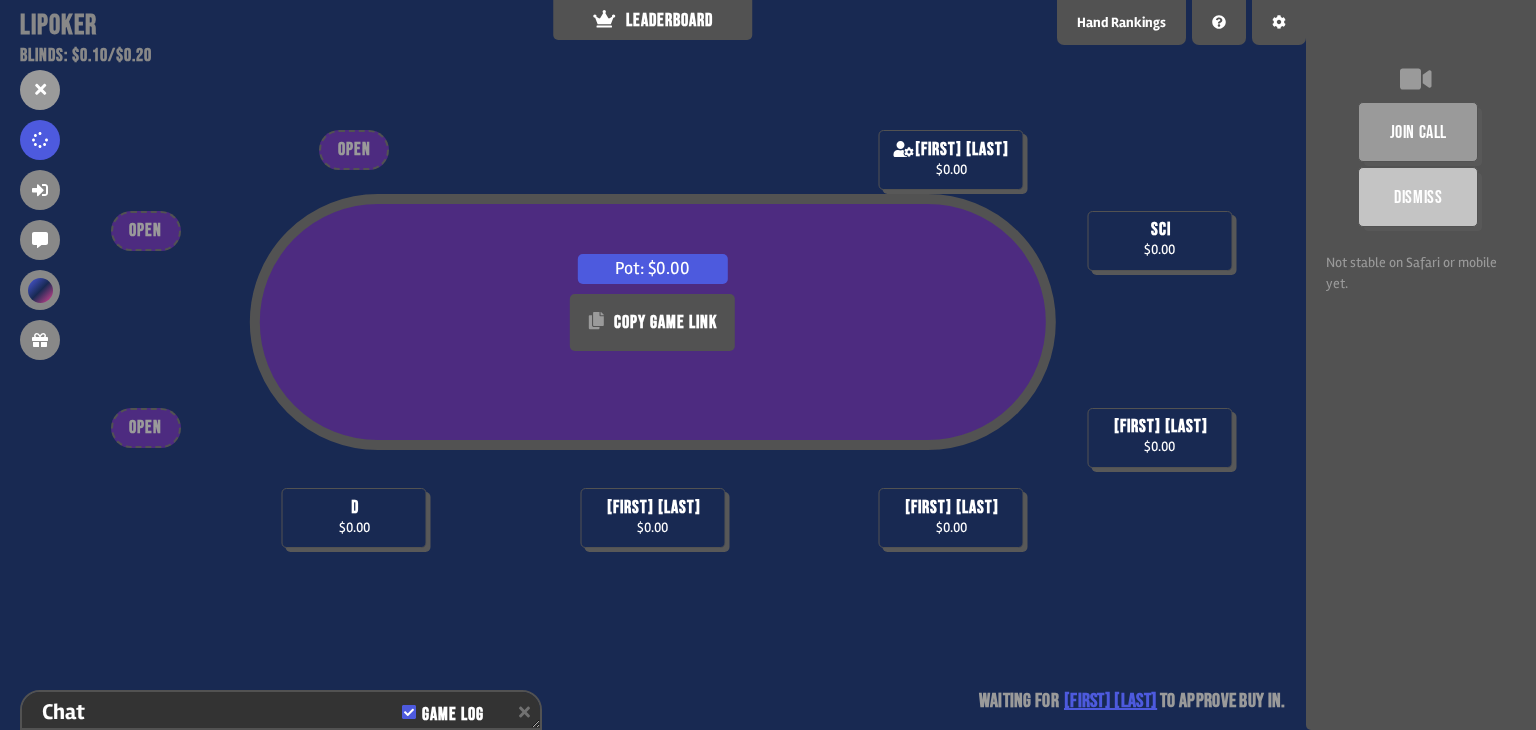 click on "Dismiss" at bounding box center [1418, 197] 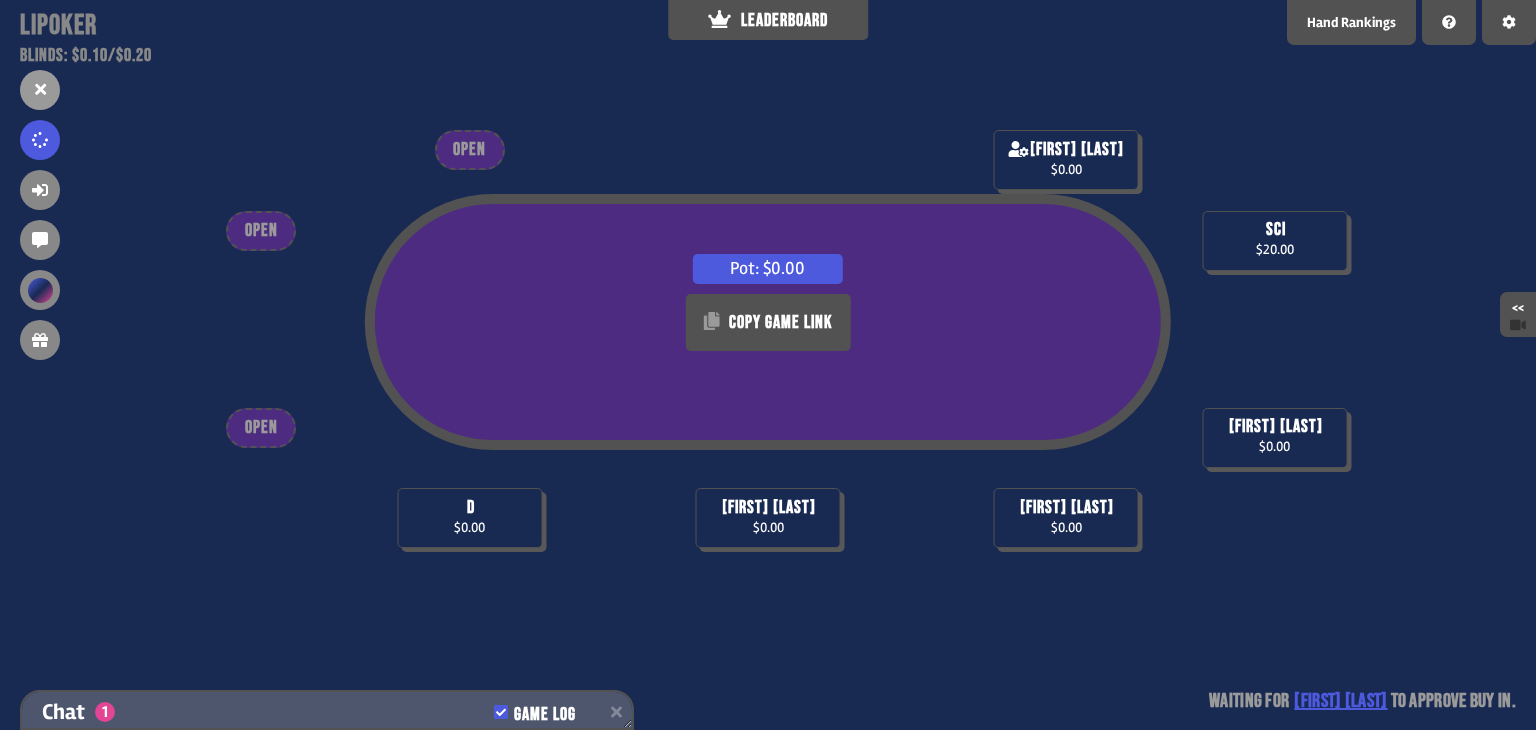 click on "Chat   1 Game Log" at bounding box center [327, 712] 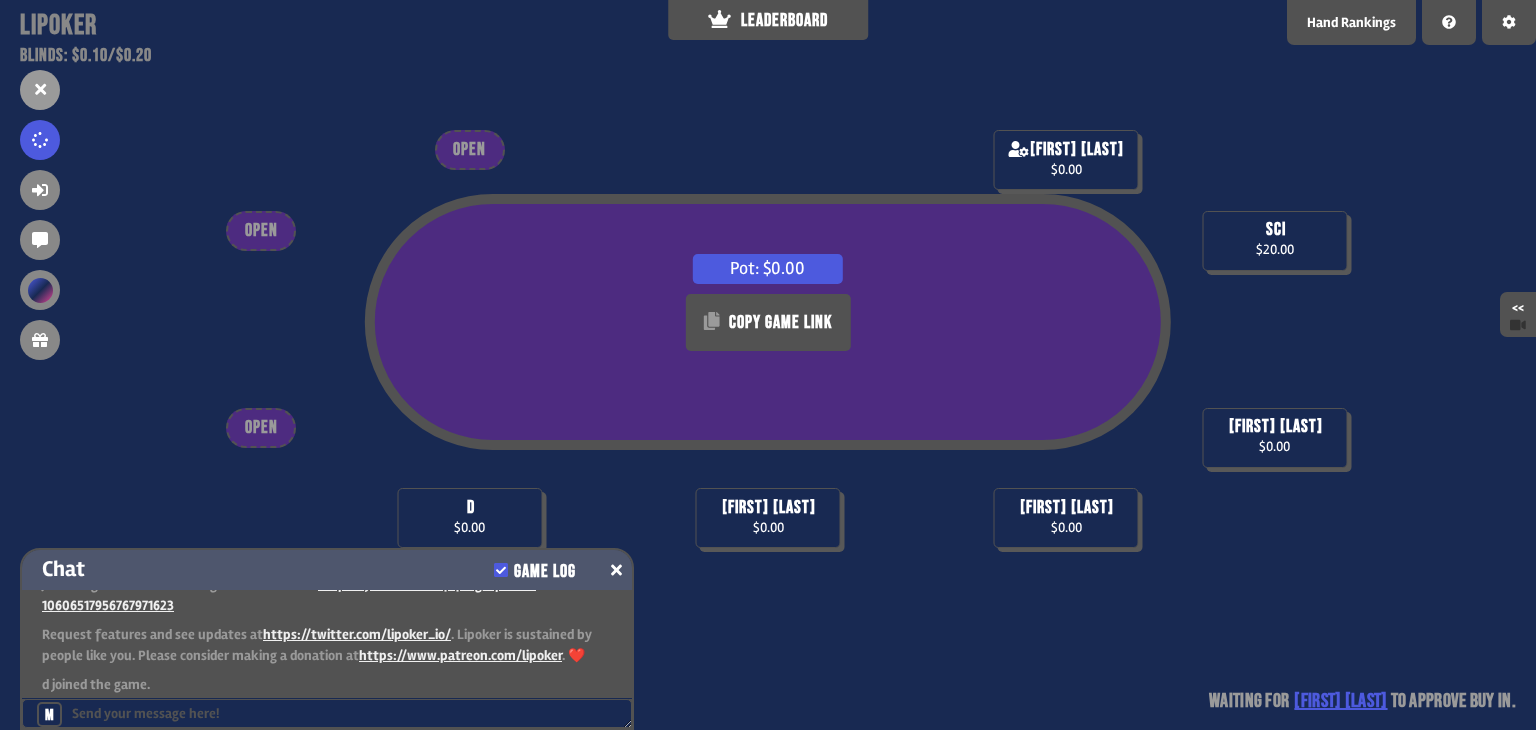 click on "Chat   Game Log" at bounding box center (327, 570) 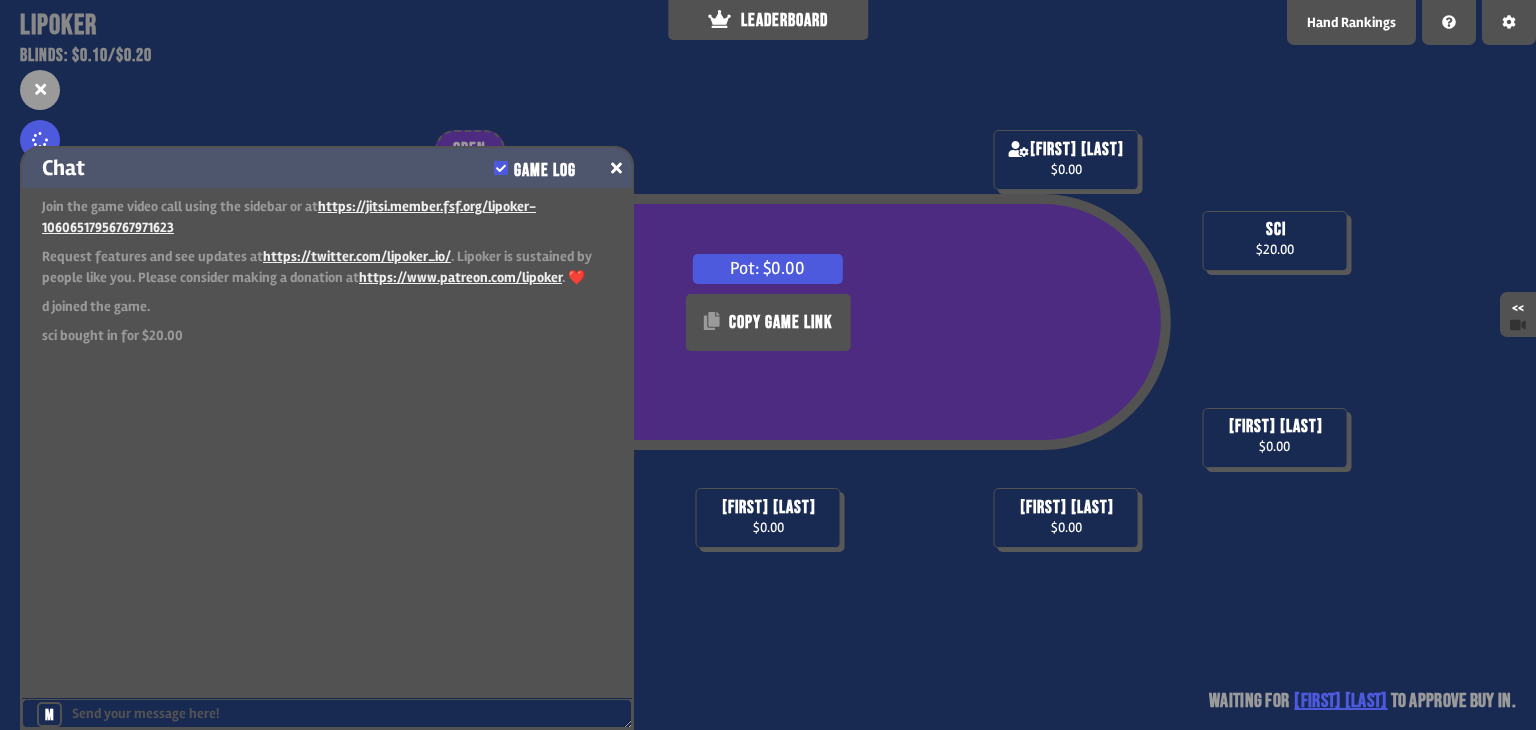 scroll, scrollTop: 0, scrollLeft: 0, axis: both 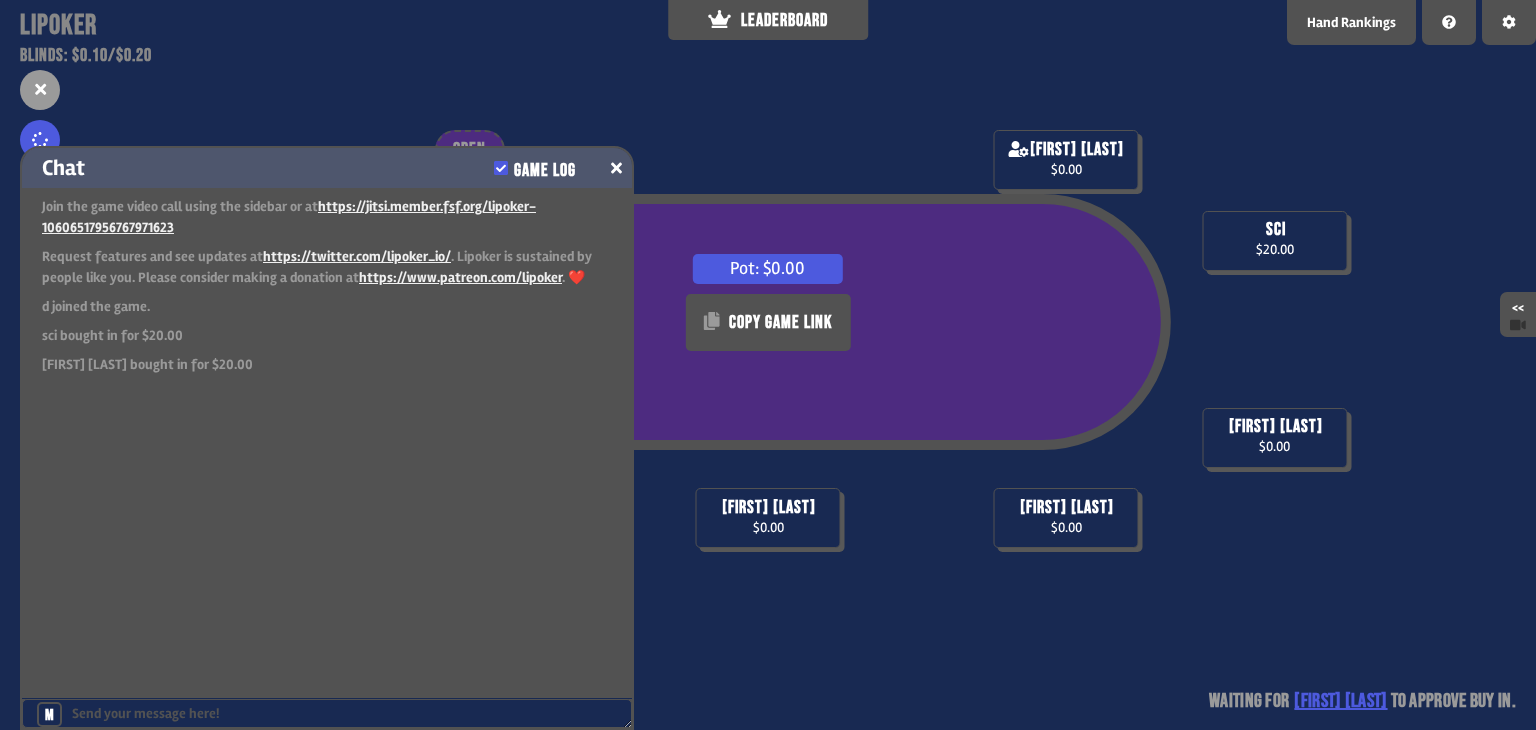 click on "Chat   Game Log" at bounding box center [327, 168] 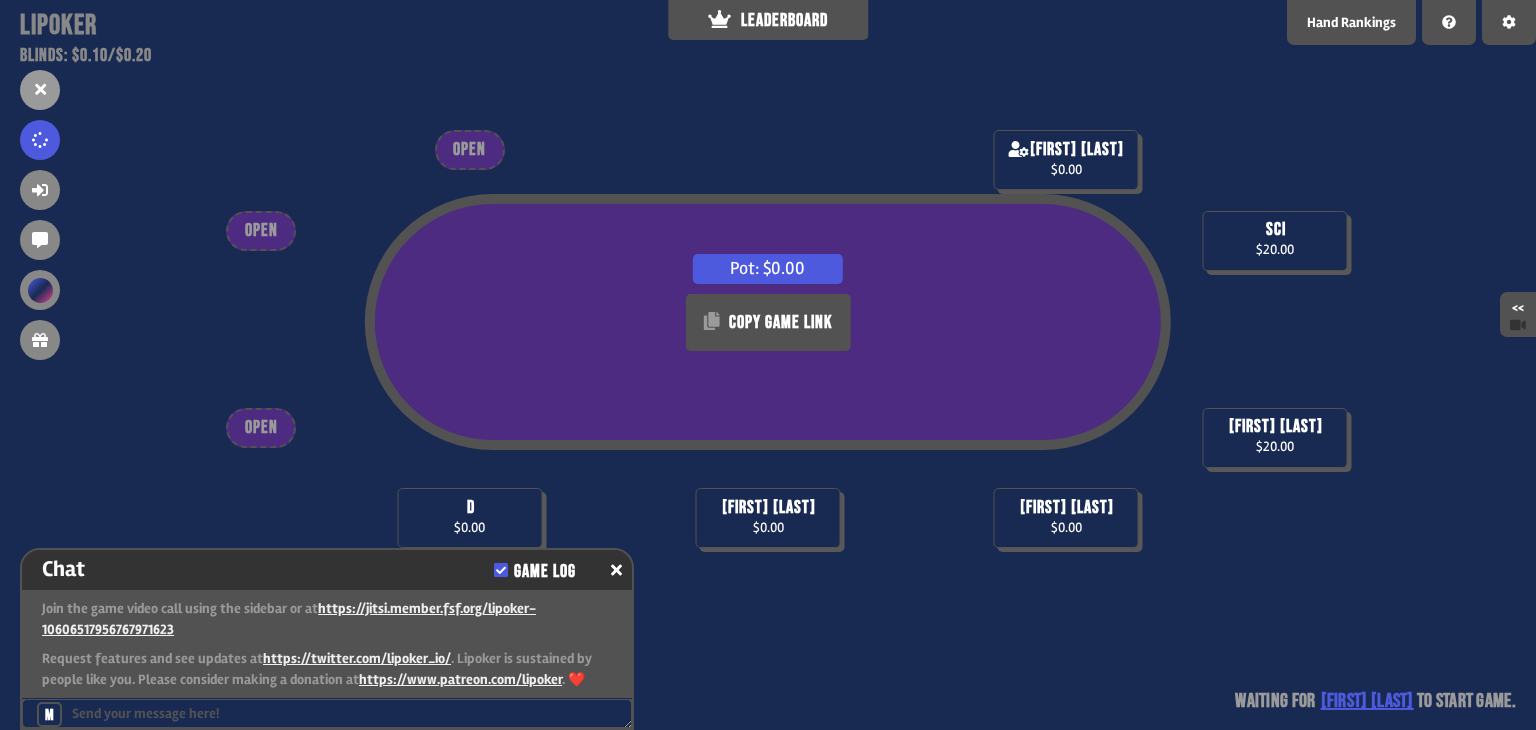 scroll, scrollTop: 91, scrollLeft: 0, axis: vertical 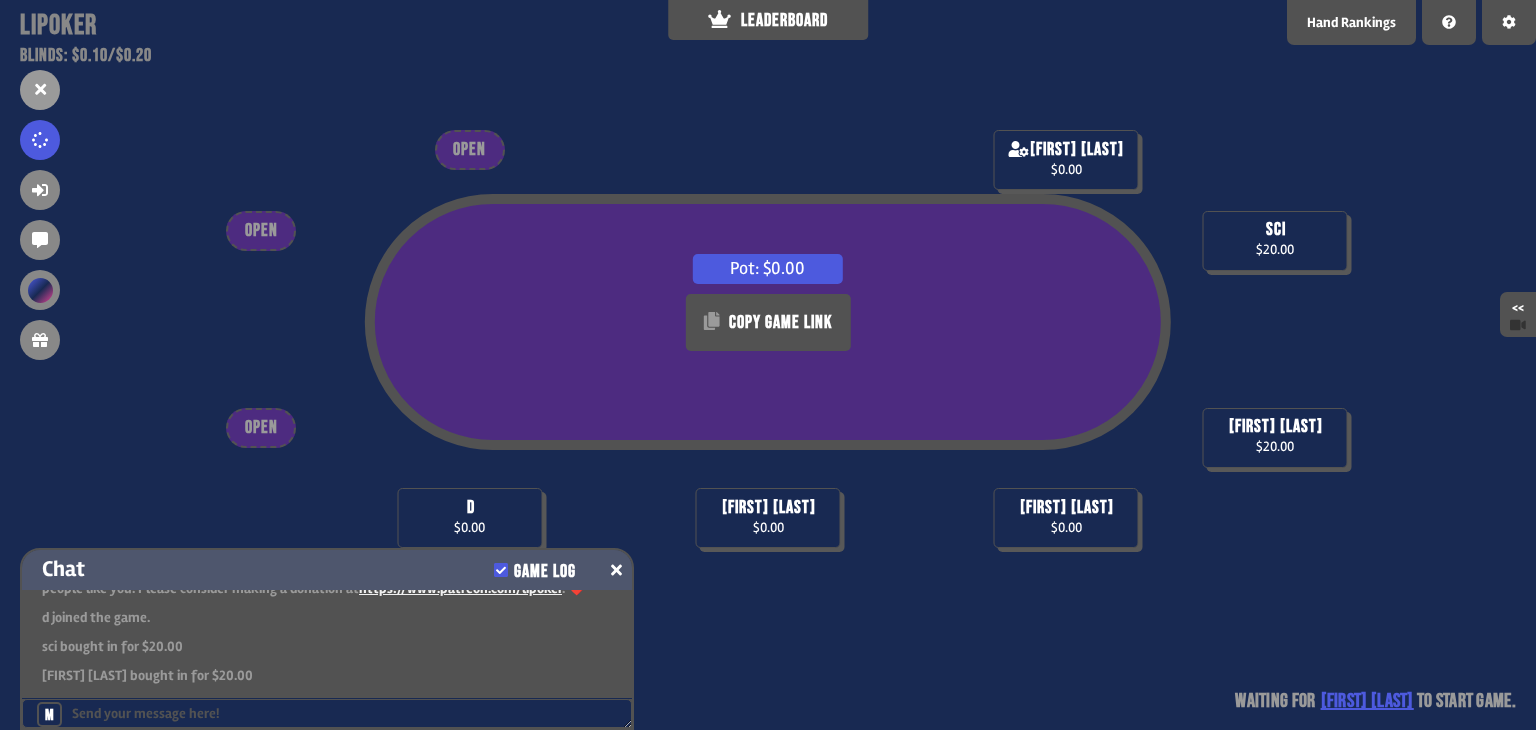 click 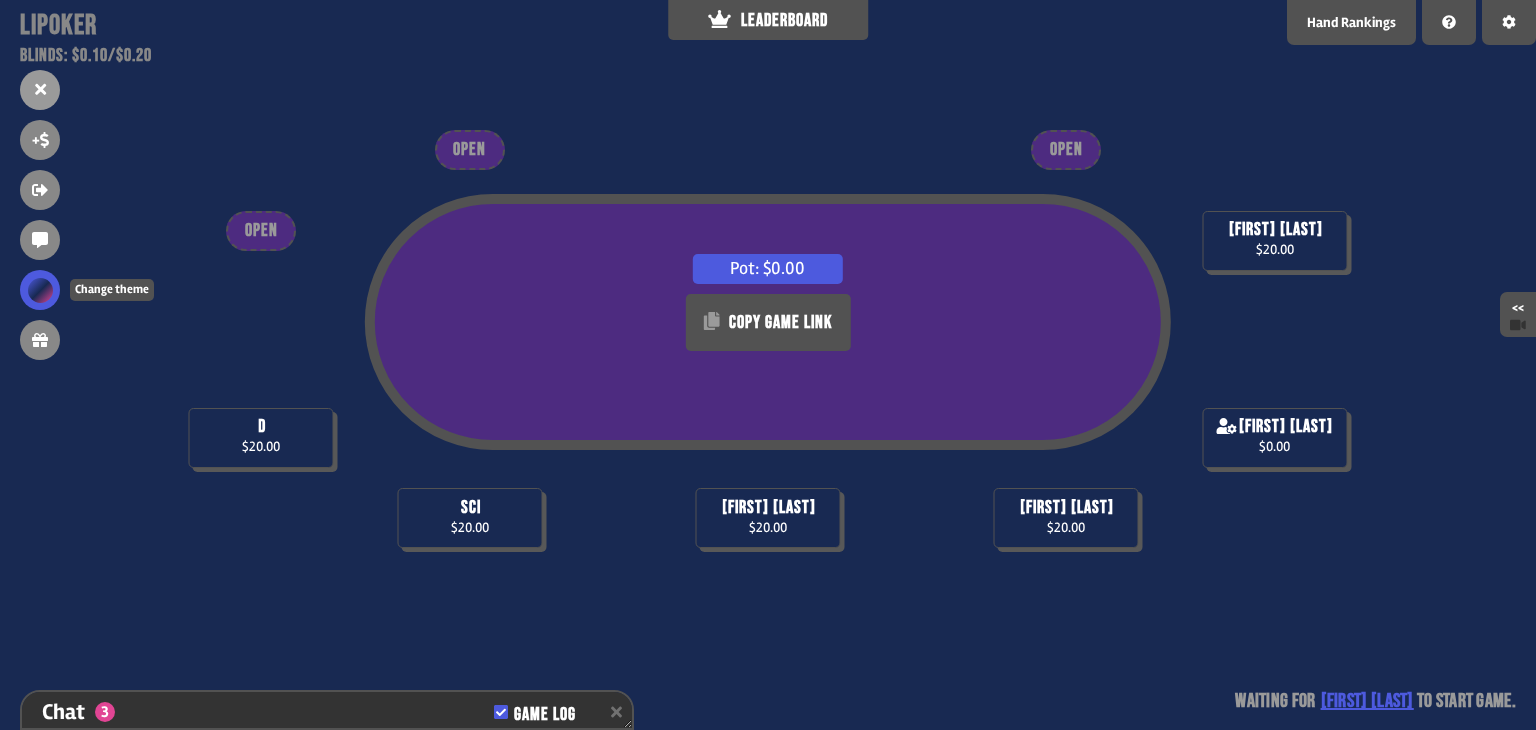 click at bounding box center (40, 290) 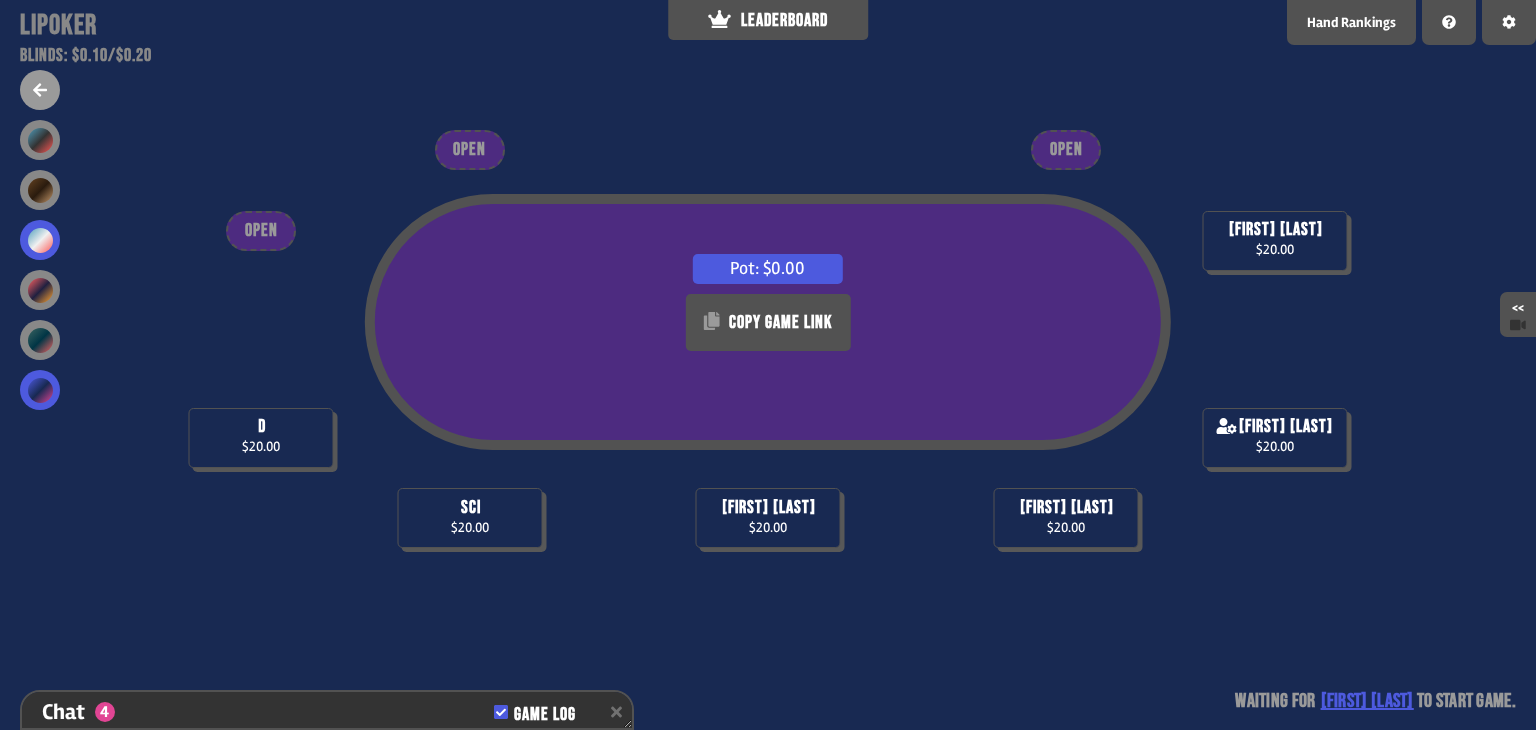 click at bounding box center [40, 240] 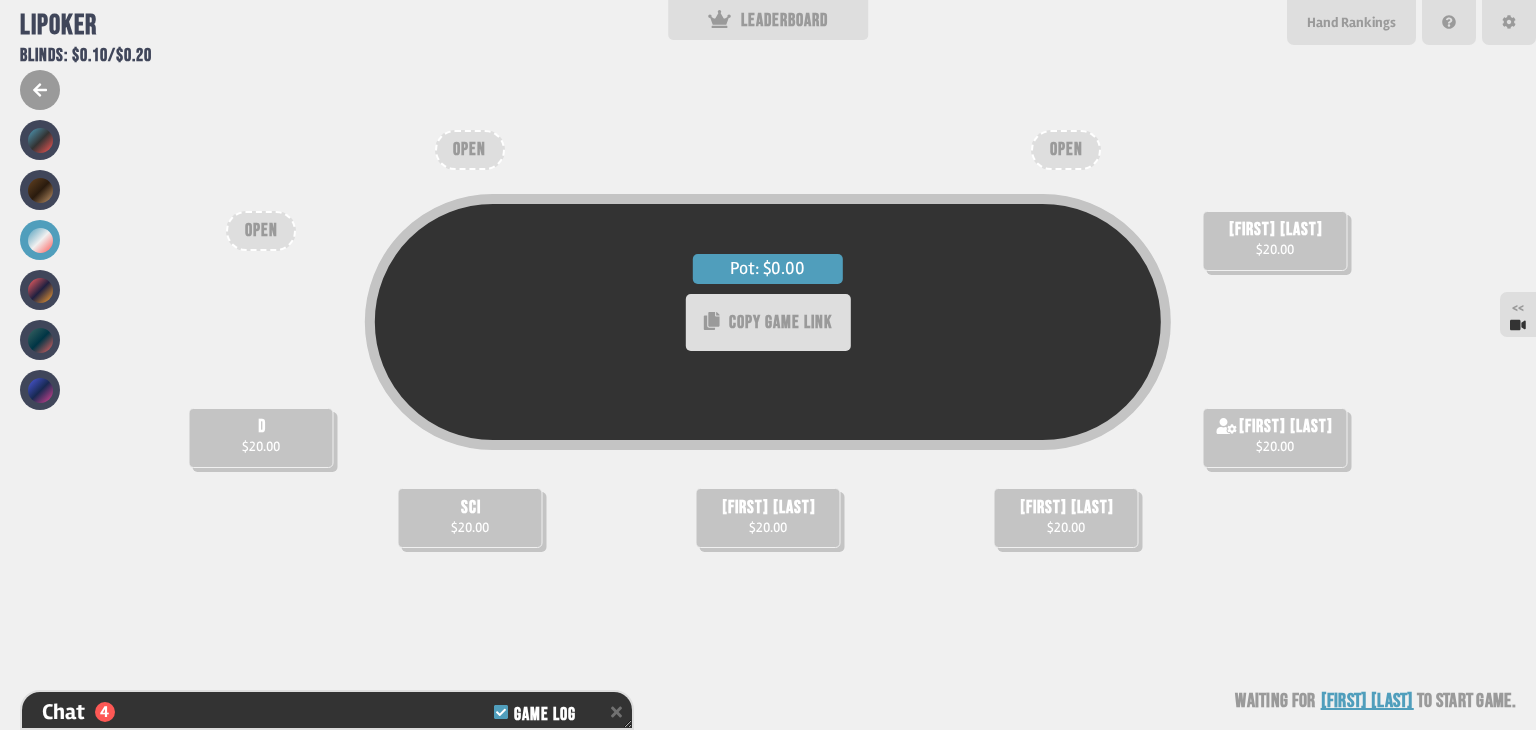 click at bounding box center (40, 90) 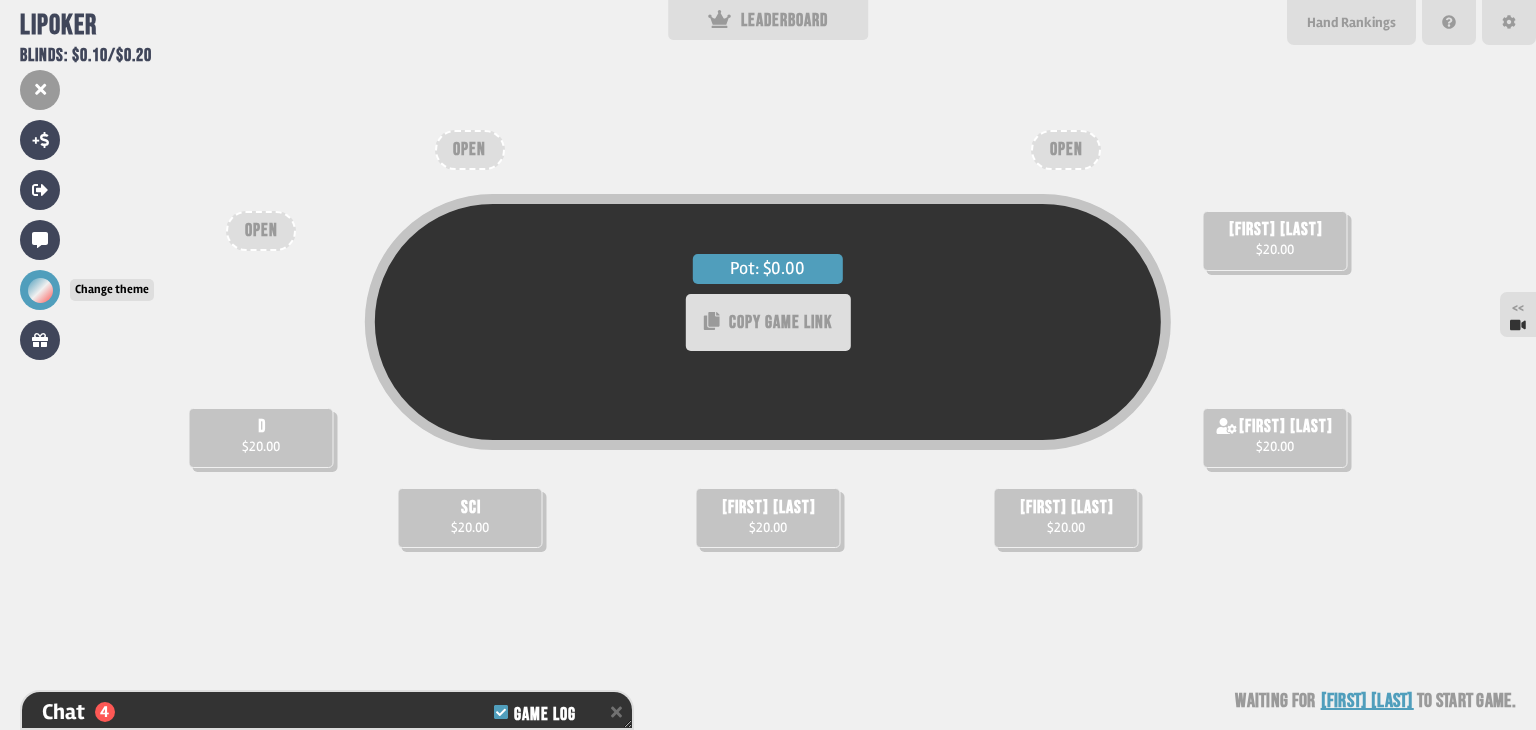 click at bounding box center [40, 290] 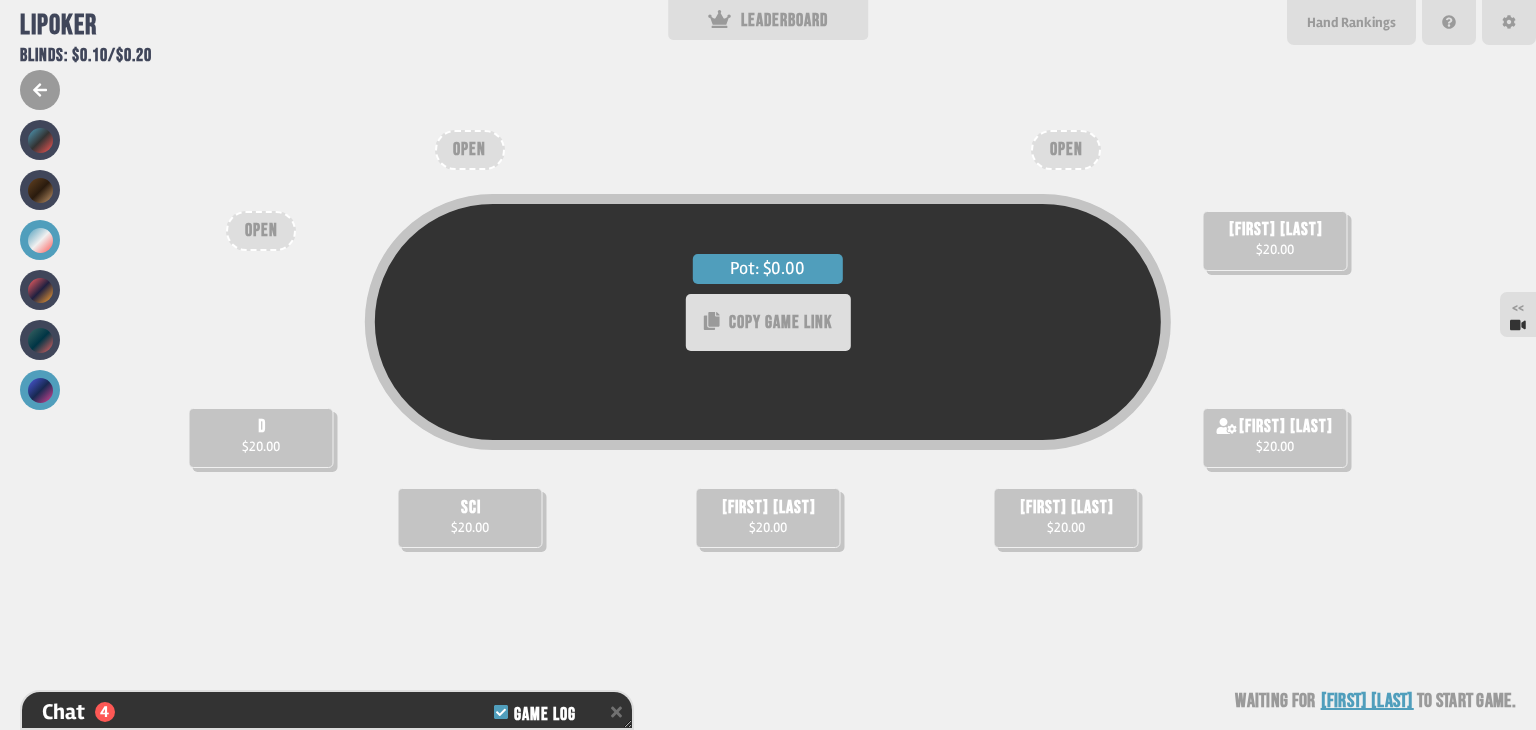 click at bounding box center [40, 390] 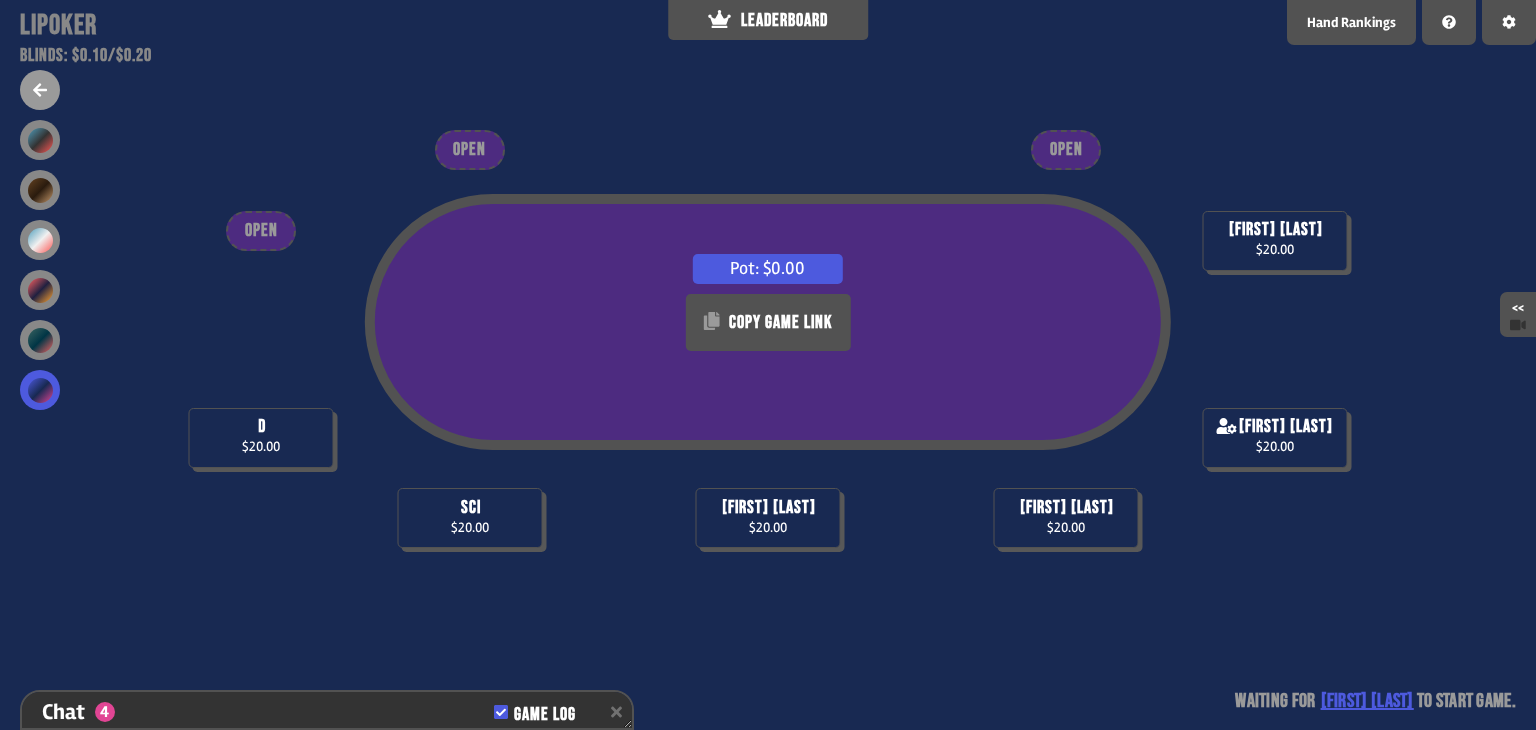 click on "Pot: $0.00   COPY GAME LINK" at bounding box center (768, 358) 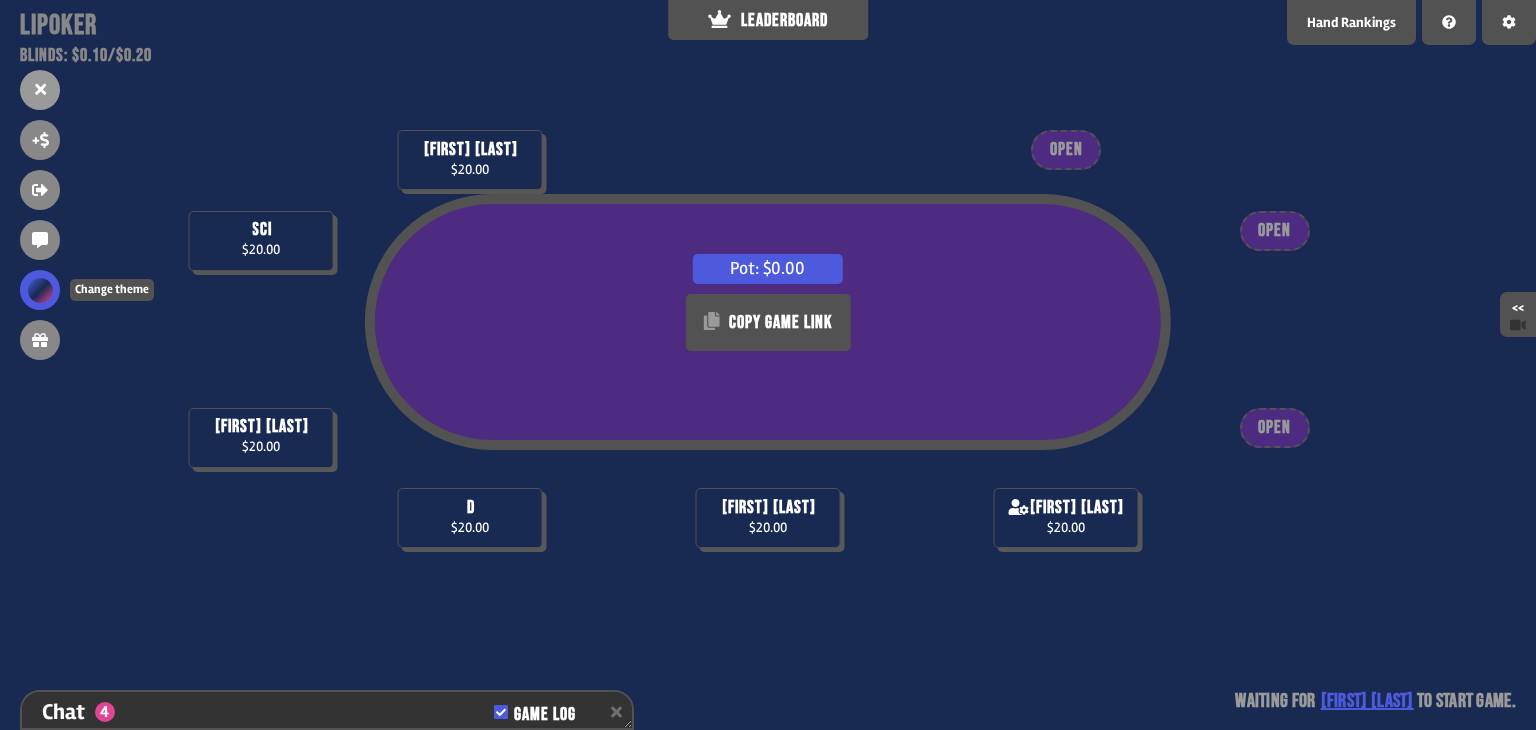 click at bounding box center [40, 290] 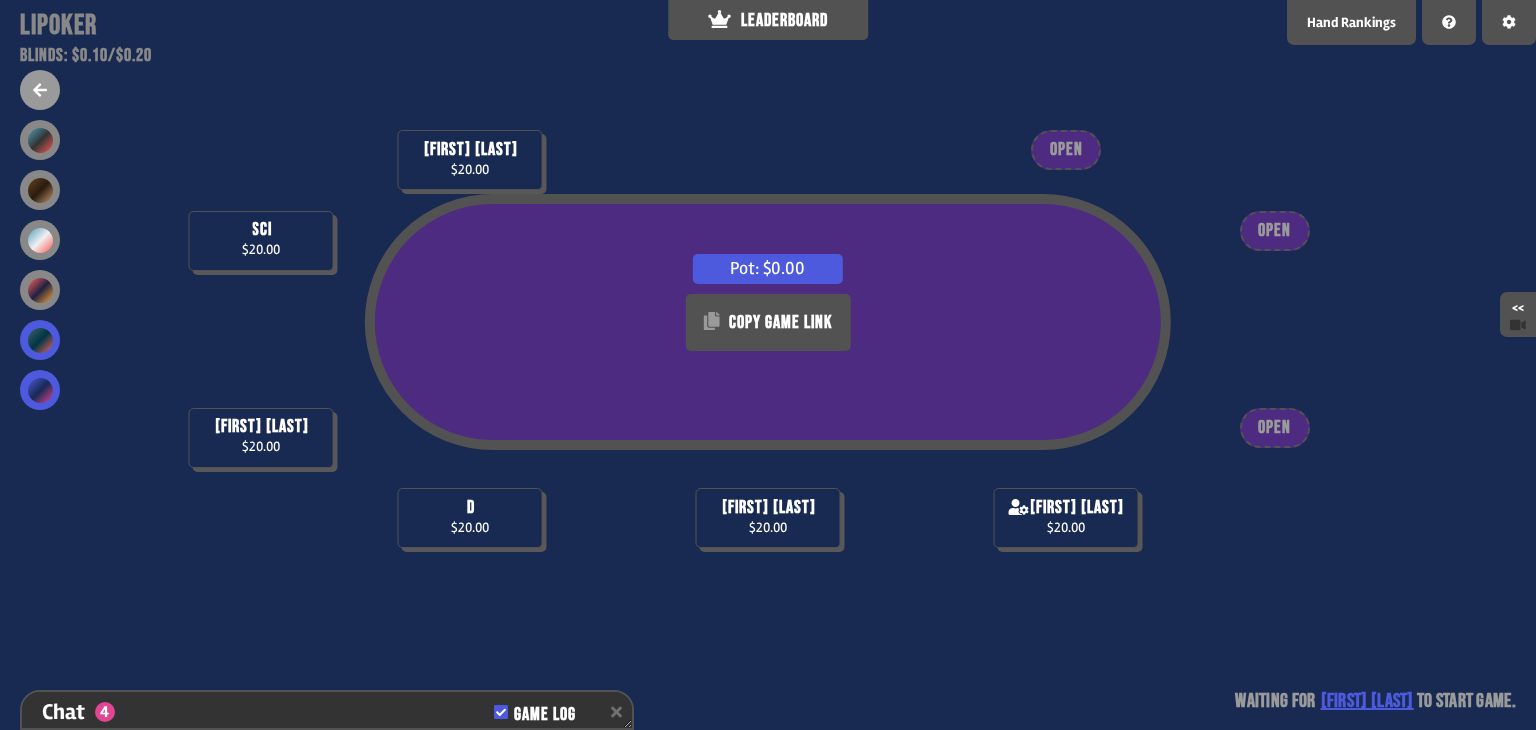 click at bounding box center (40, 340) 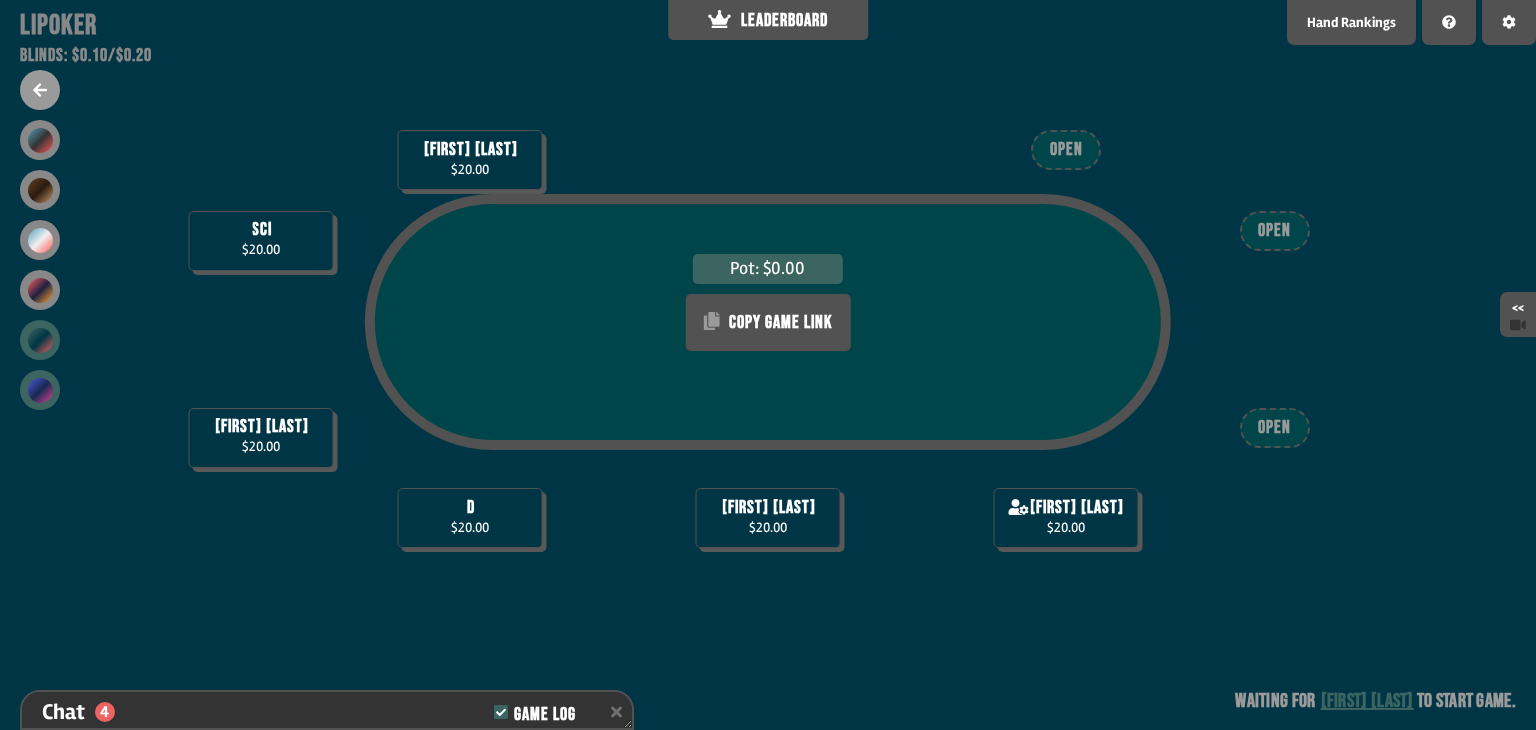 click at bounding box center (40, 390) 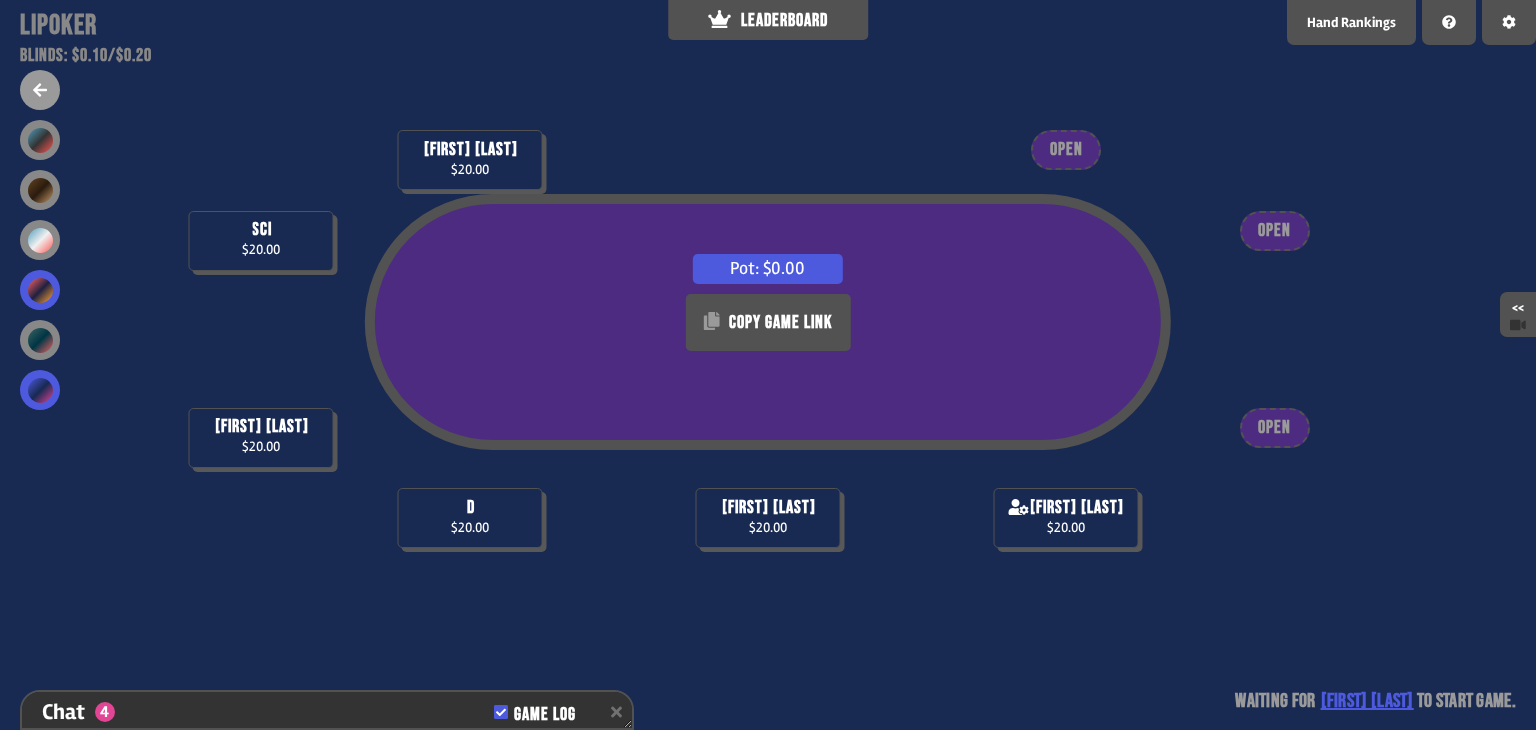click at bounding box center [40, 290] 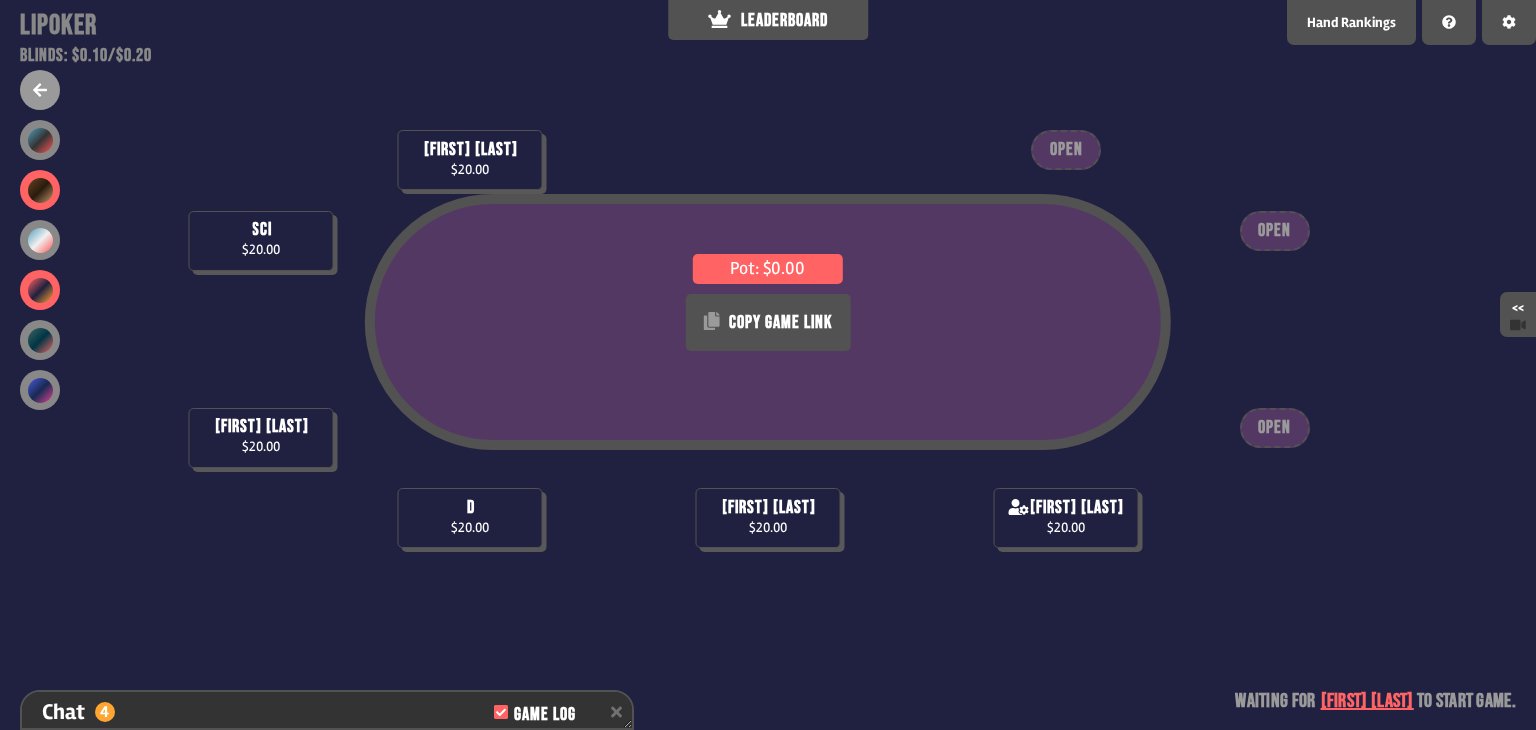 click at bounding box center (40, 190) 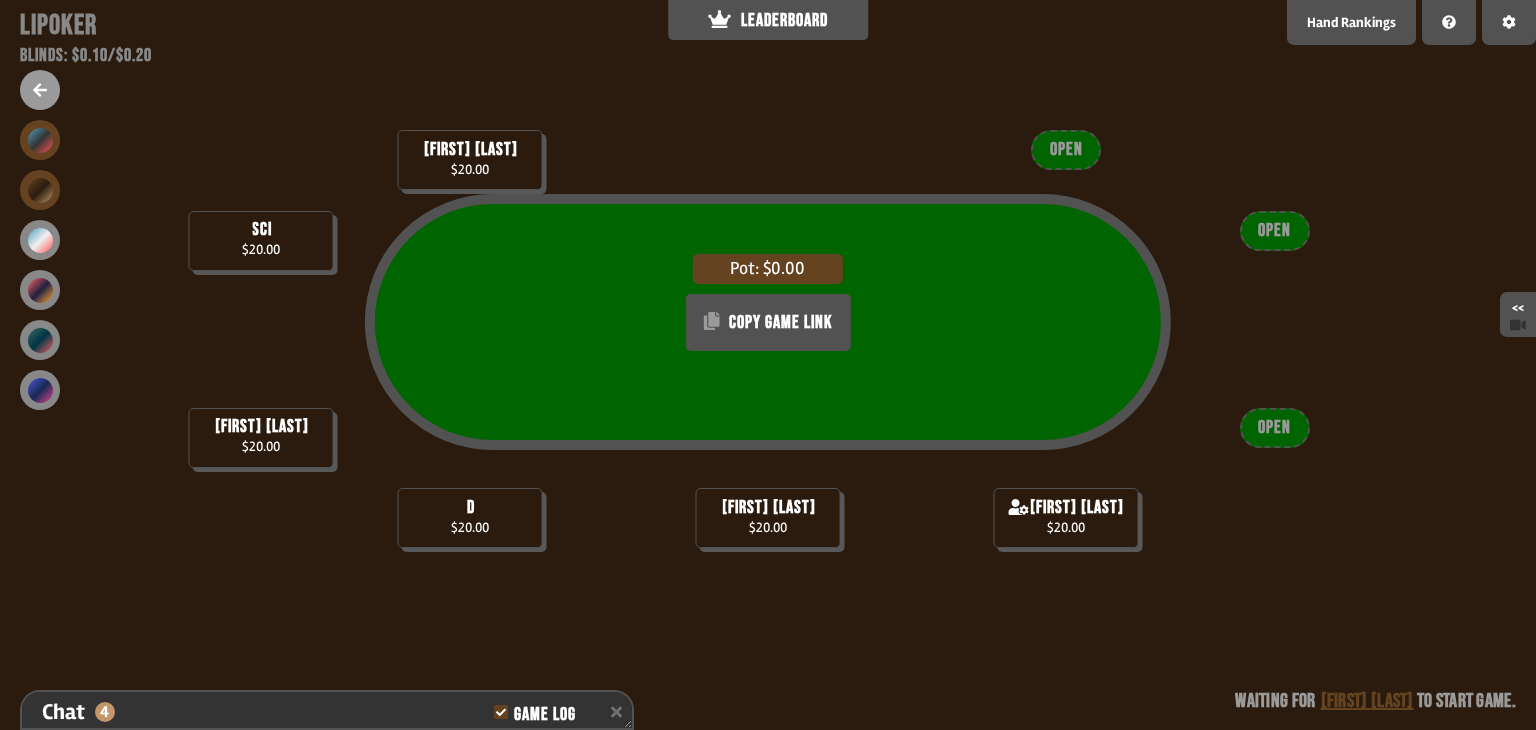 click at bounding box center [40, 140] 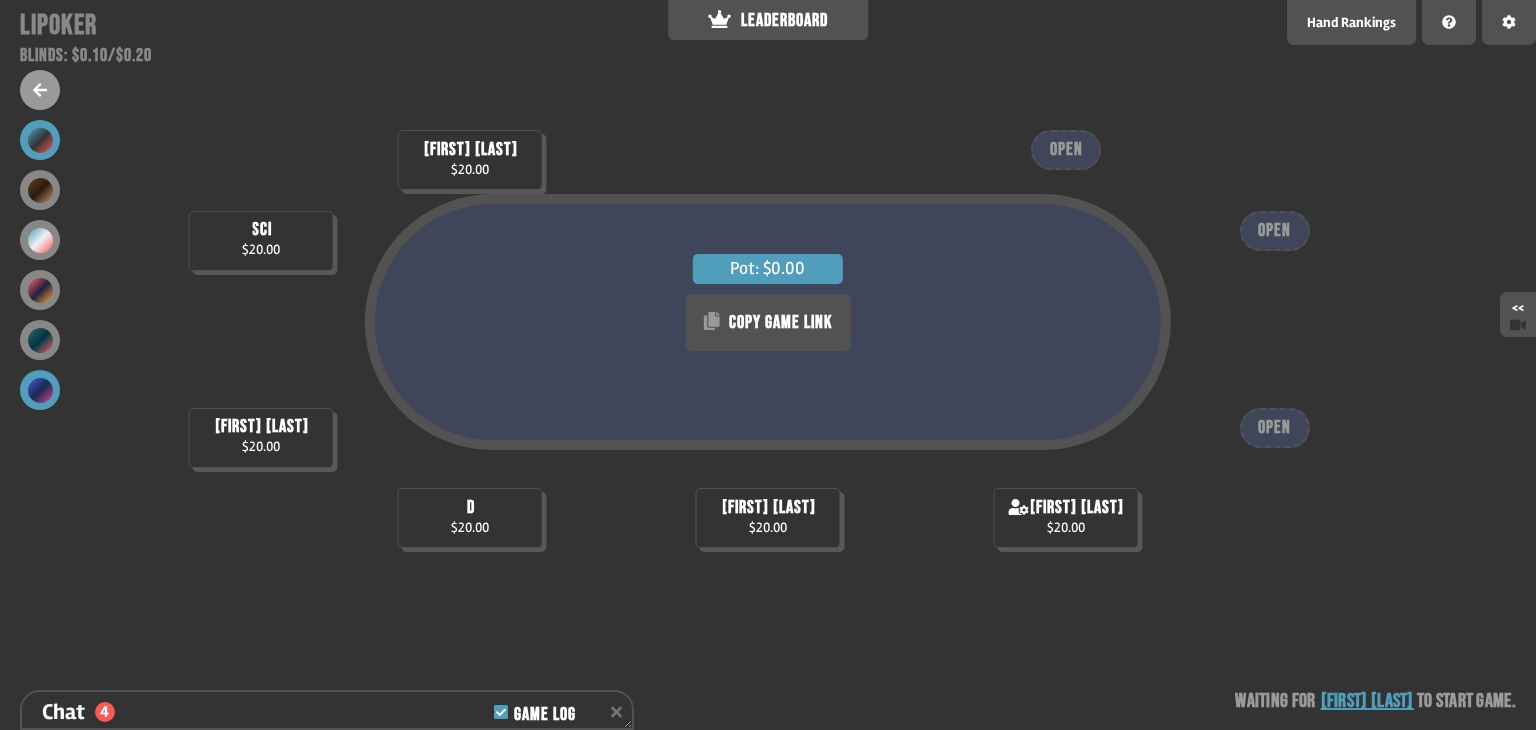 click at bounding box center [40, 390] 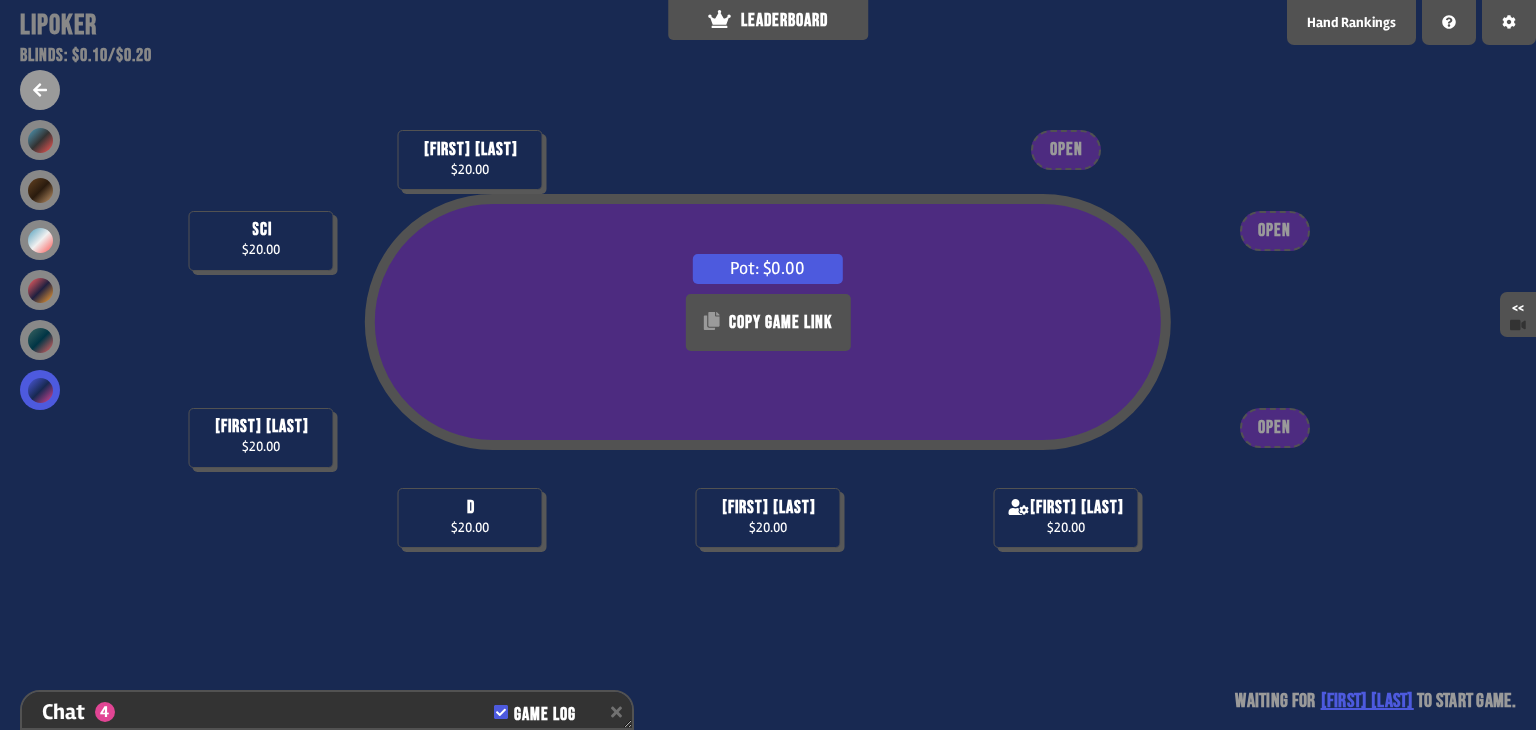 click at bounding box center (40, 90) 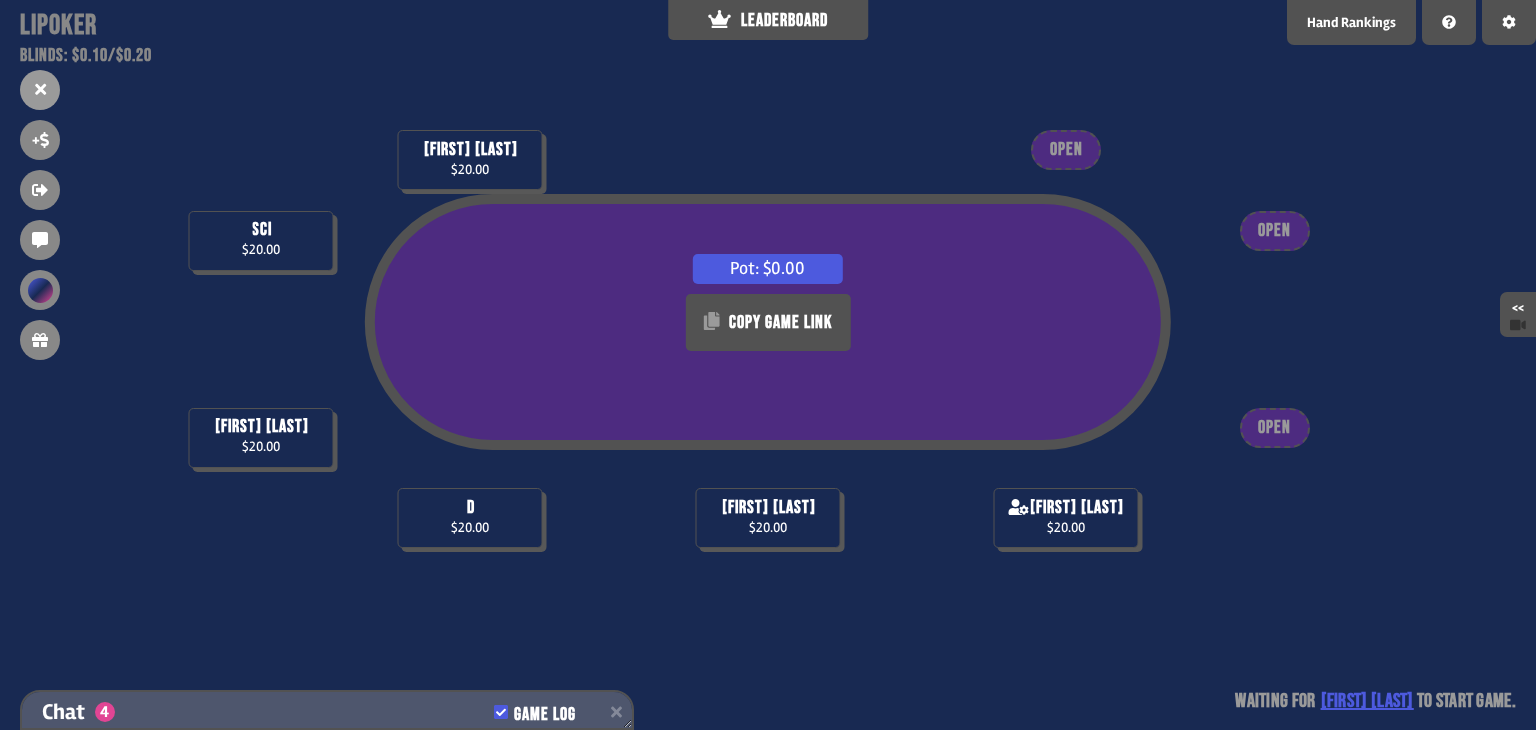 click on "Chat   4 Game Log" at bounding box center [327, 712] 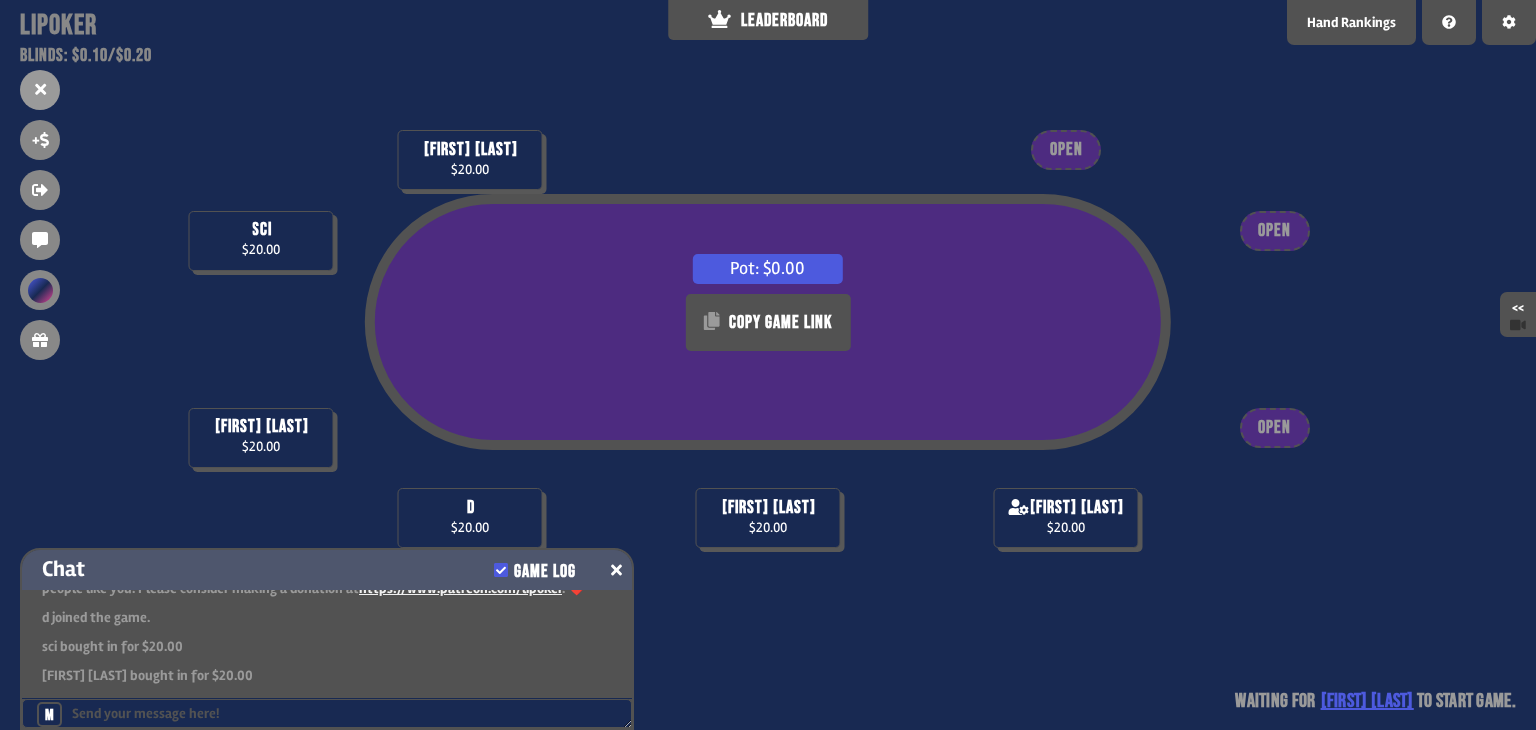 click 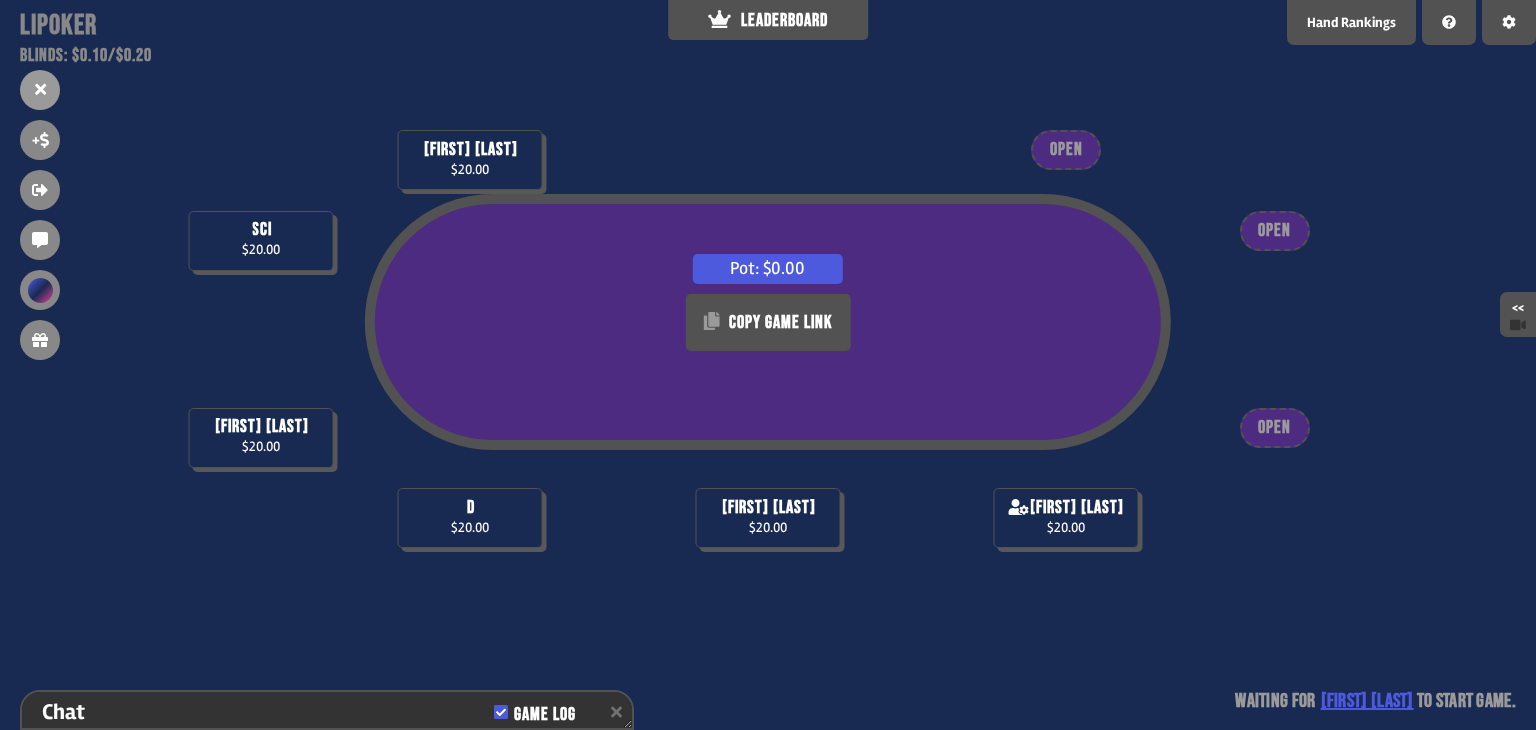 type on "**" 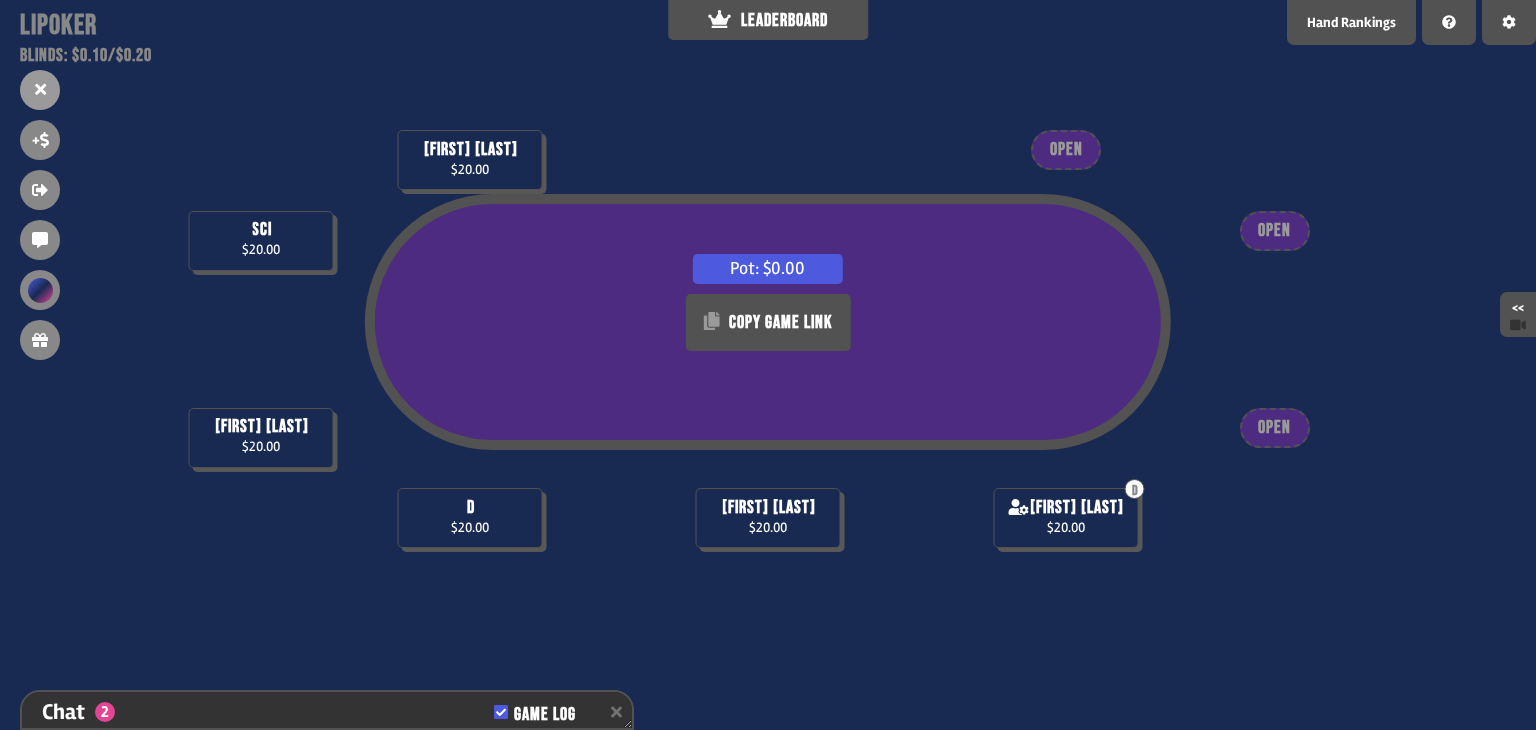 click on "Pot: $0.00   COPY GAME LINK" at bounding box center (768, 358) 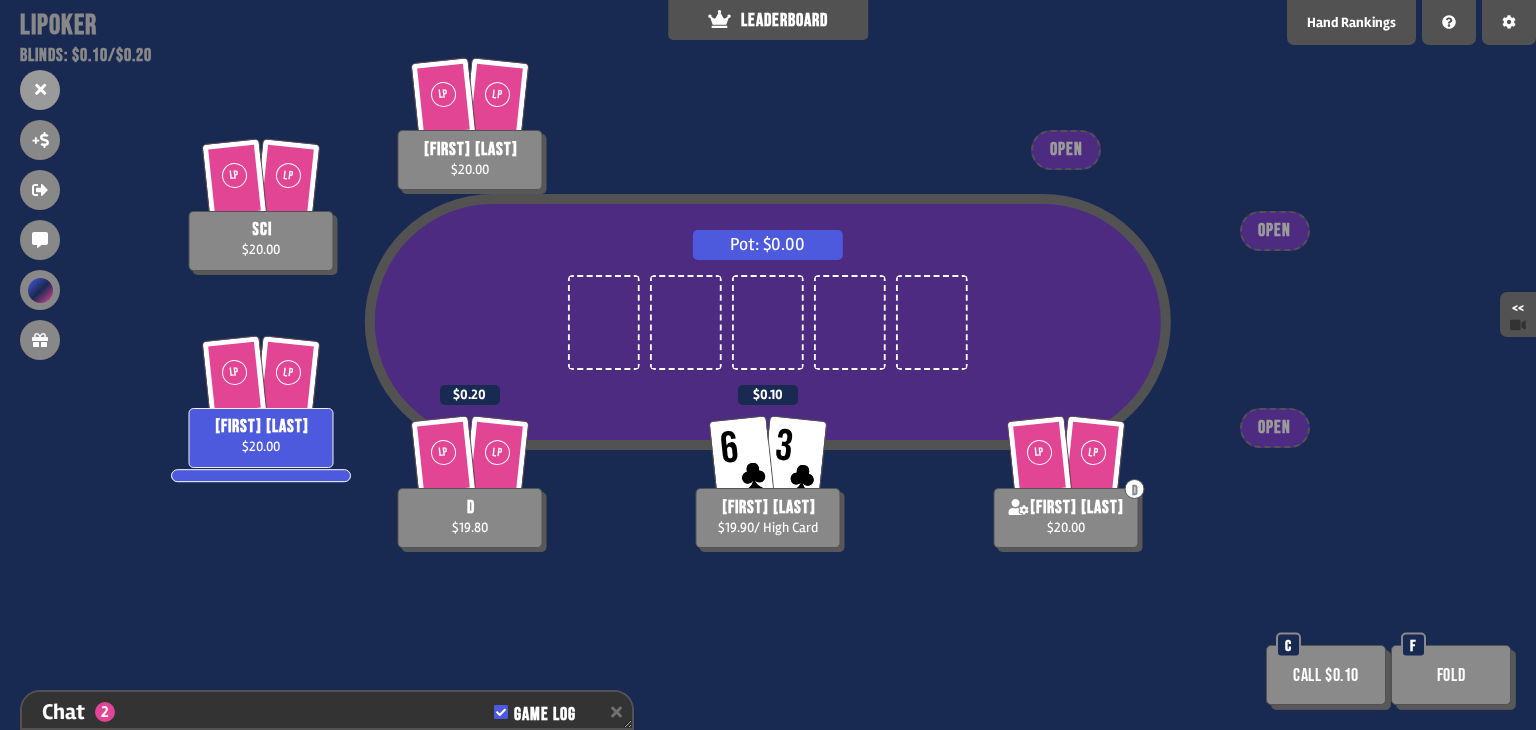 scroll, scrollTop: 98, scrollLeft: 0, axis: vertical 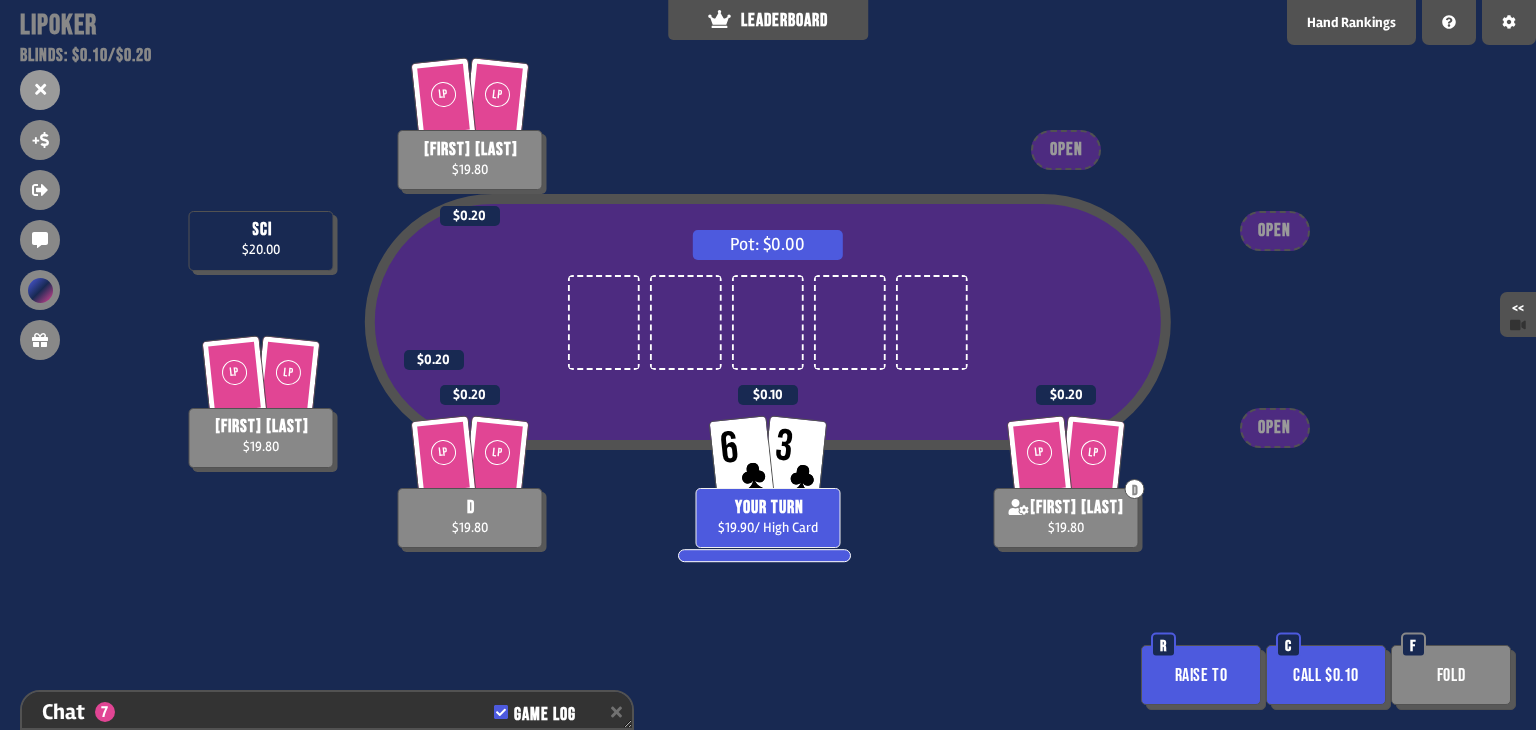 click on "Call $0.10" at bounding box center [1326, 675] 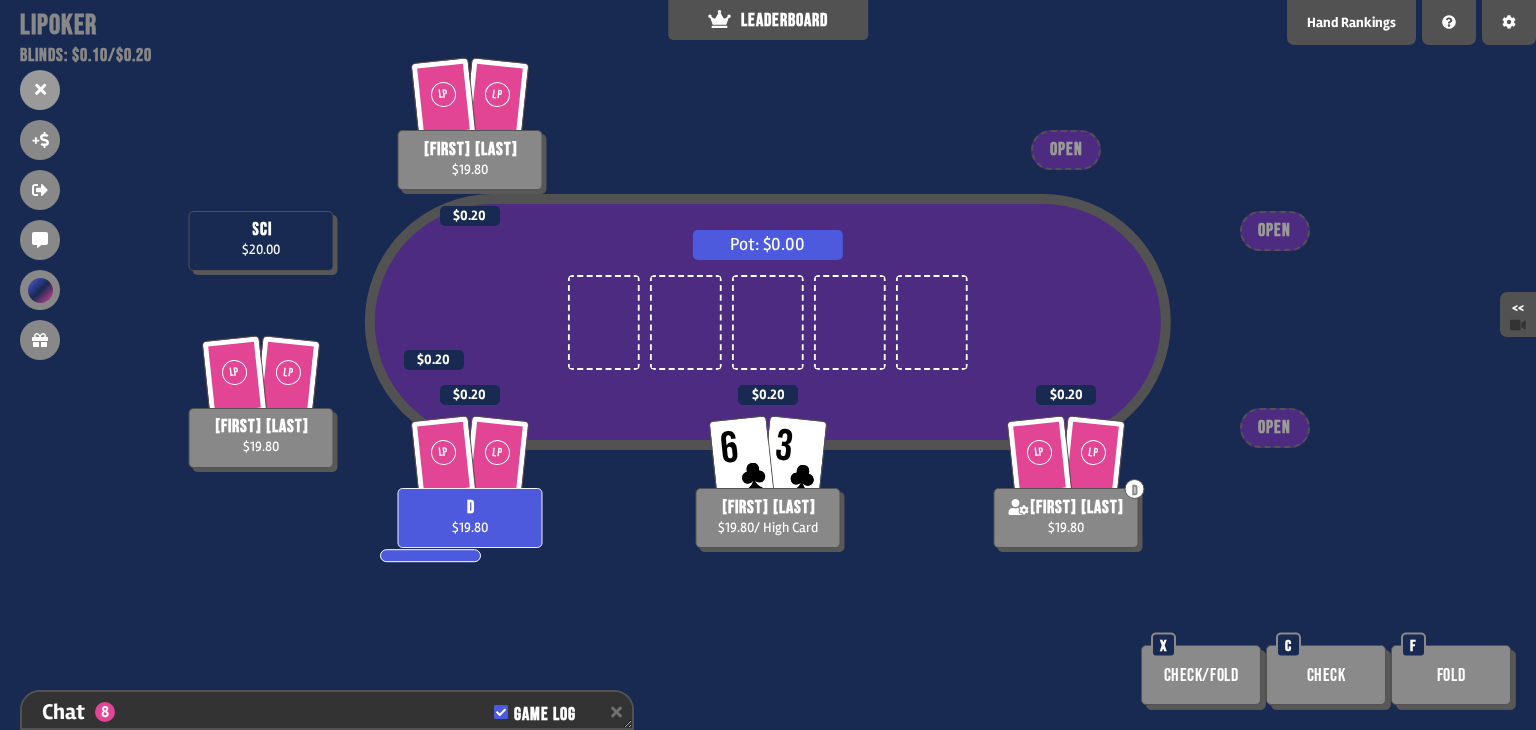click on "Pot: $0.00   LP LP d $19.80  $0.20  6 3 [FIRST] [LAST] $19.80   / High Card $0.20  LP LP [FIRST] [LAST] $19.80  $0.20  LP LP [FIRST] [LAST] $19.80  $0.20  sci $20.00  LP LP D [FIRST] [LAST] $19.80  $0.20  OPEN OPEN OPEN Check/Fold X Check C Fold F" at bounding box center (768, 365) 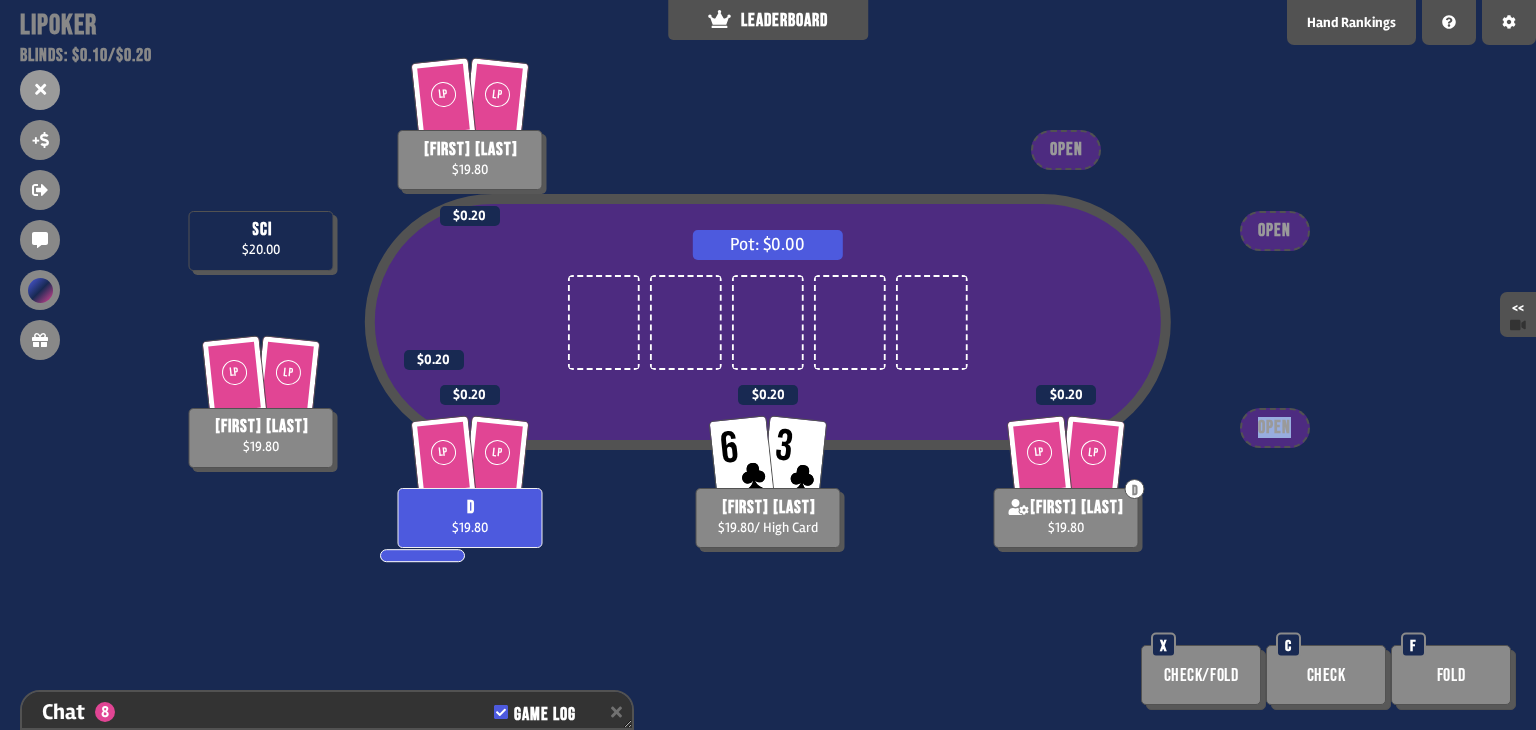 drag, startPoint x: 1292, startPoint y: 425, endPoint x: 1251, endPoint y: 426, distance: 41.01219 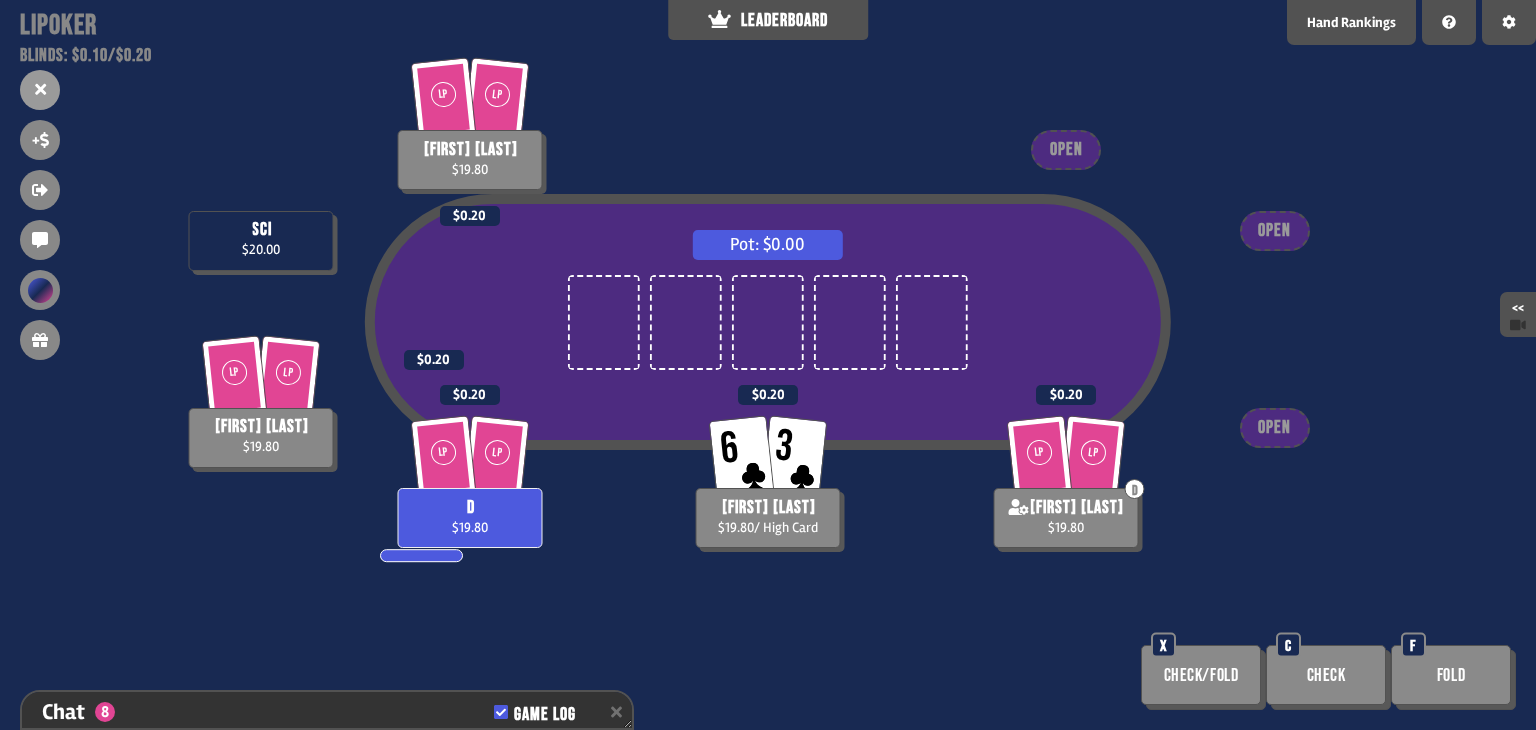click on "Pot: $0.00" at bounding box center (768, 358) 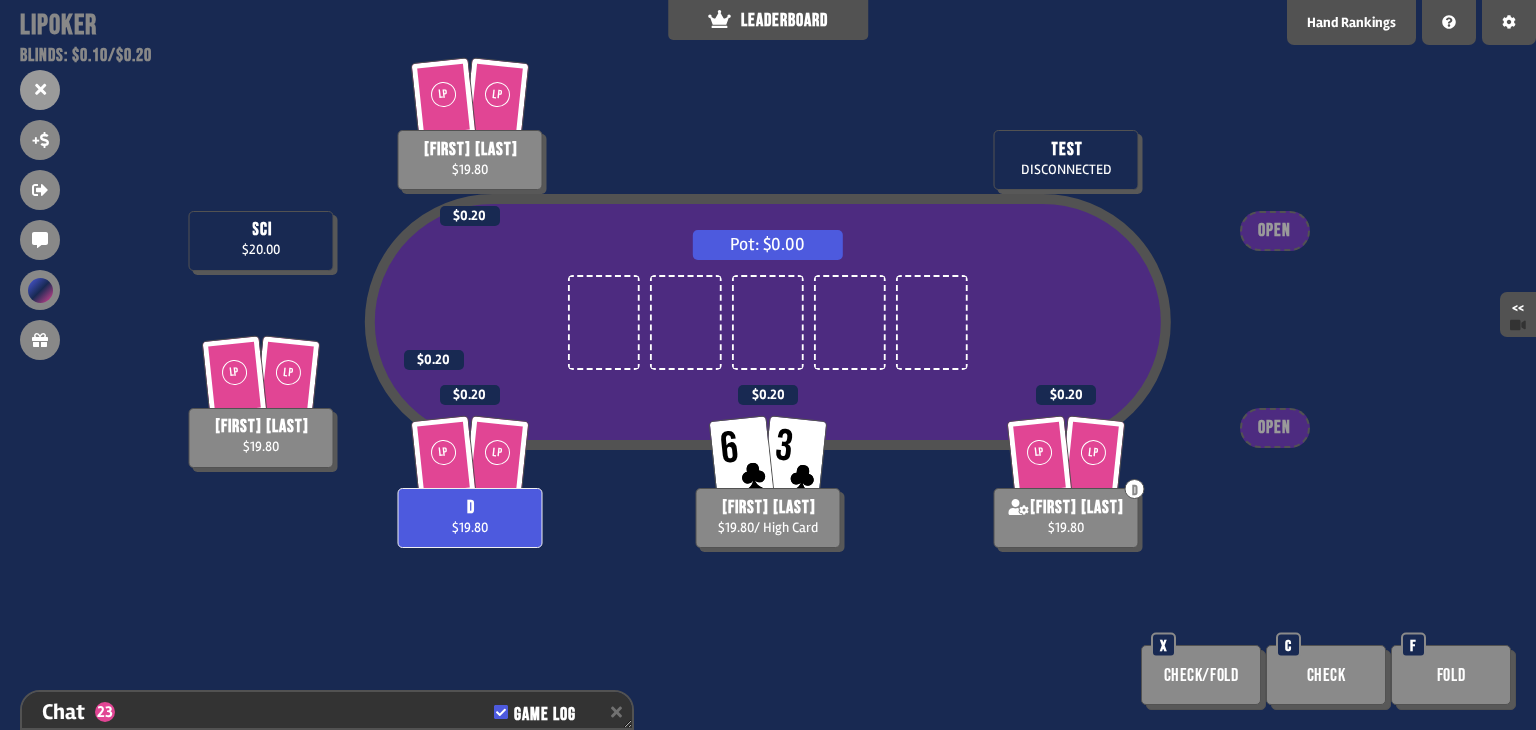 drag, startPoint x: 858, startPoint y: 76, endPoint x: 866, endPoint y: 98, distance: 23.409399 